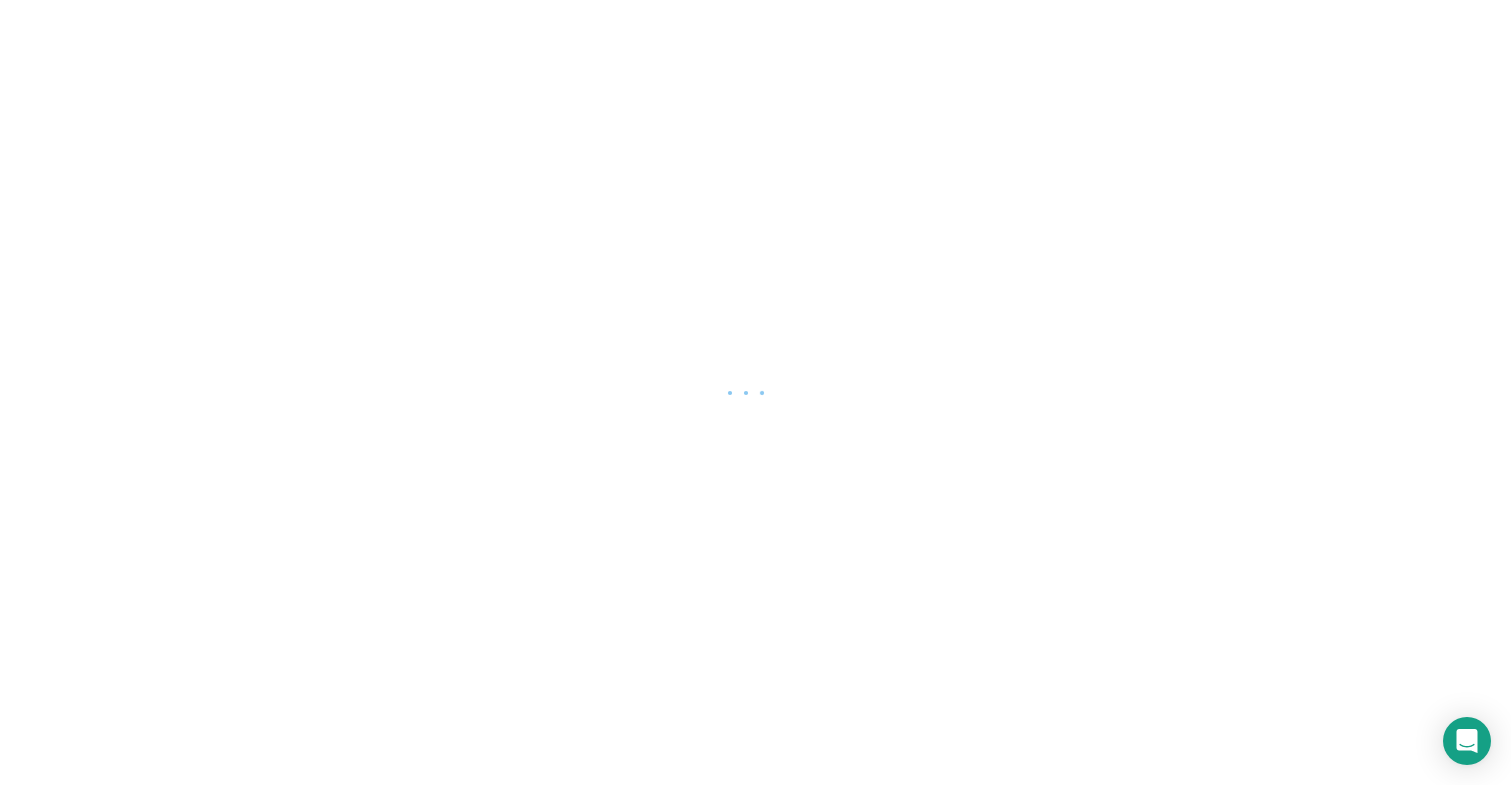 scroll, scrollTop: 0, scrollLeft: 0, axis: both 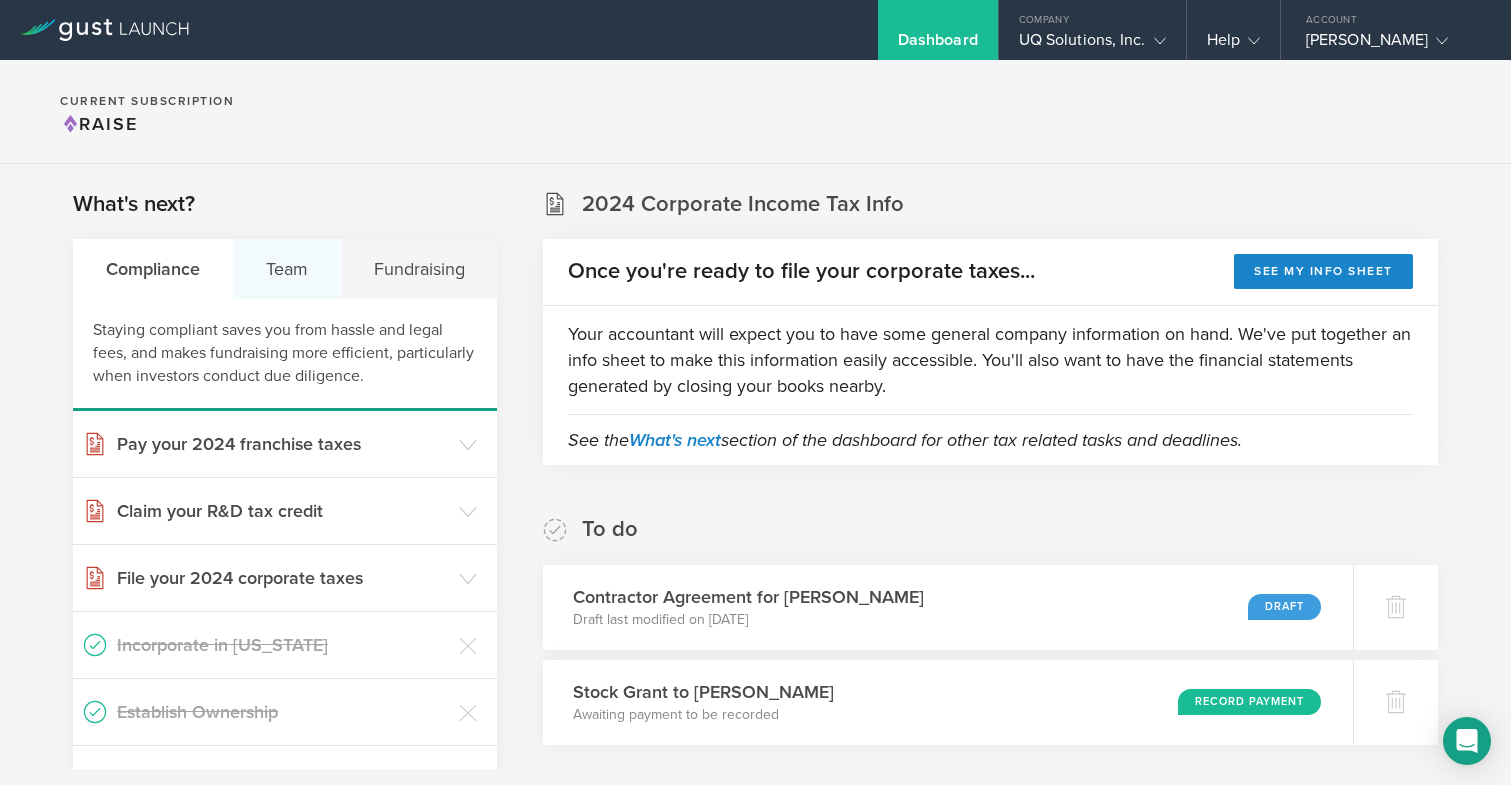 click on "Team" at bounding box center (287, 269) 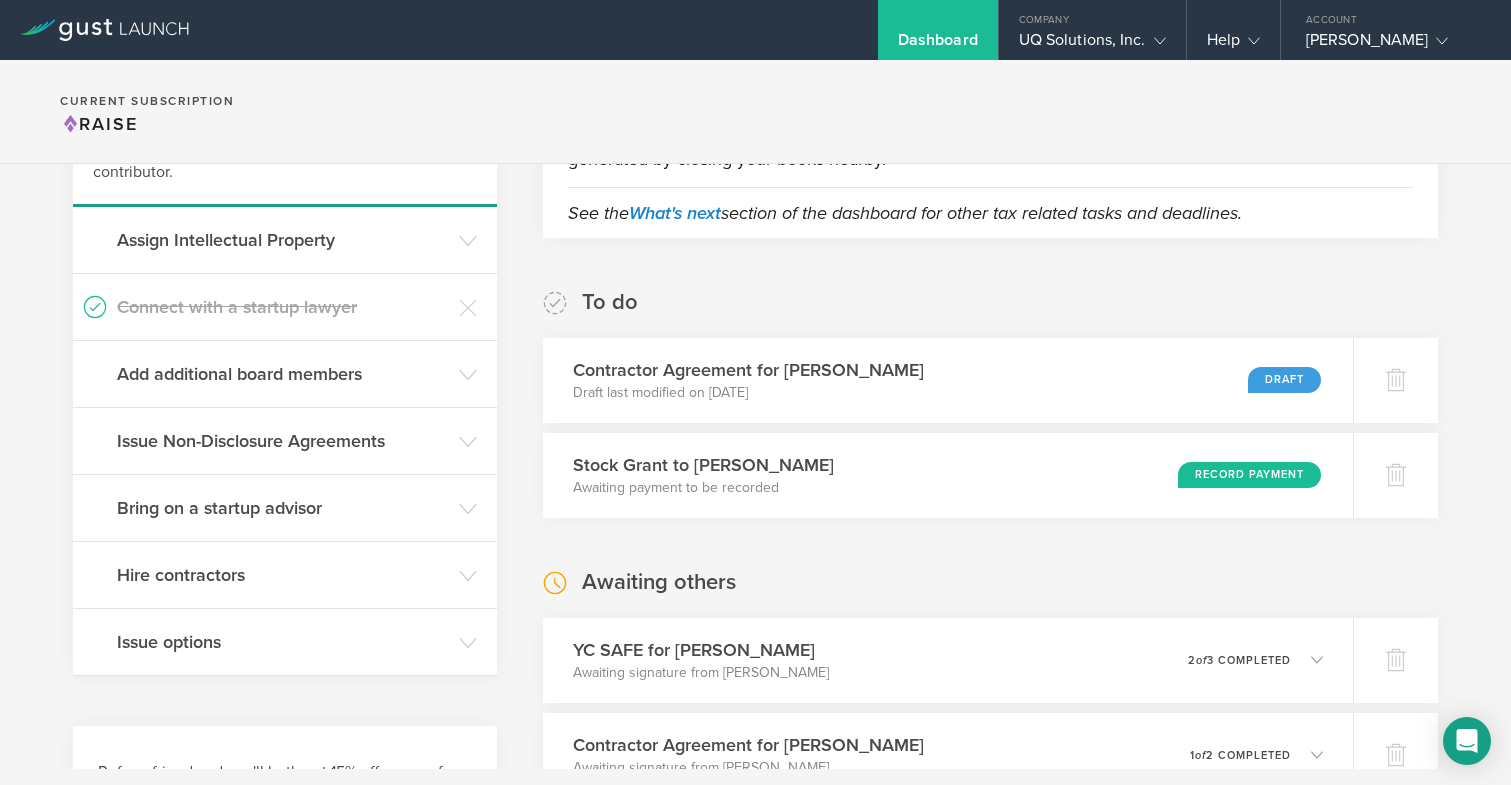 scroll, scrollTop: 244, scrollLeft: 0, axis: vertical 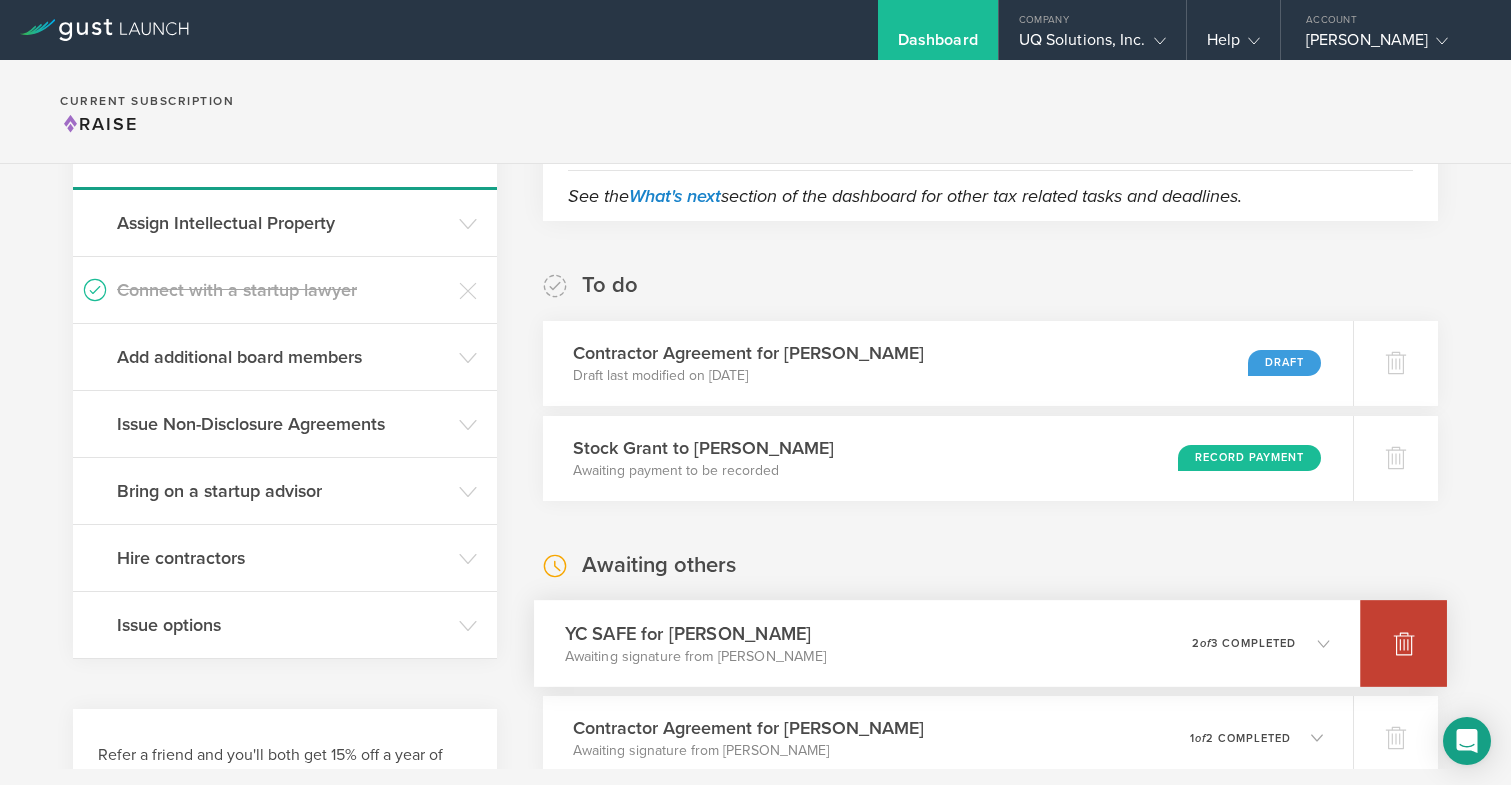 click 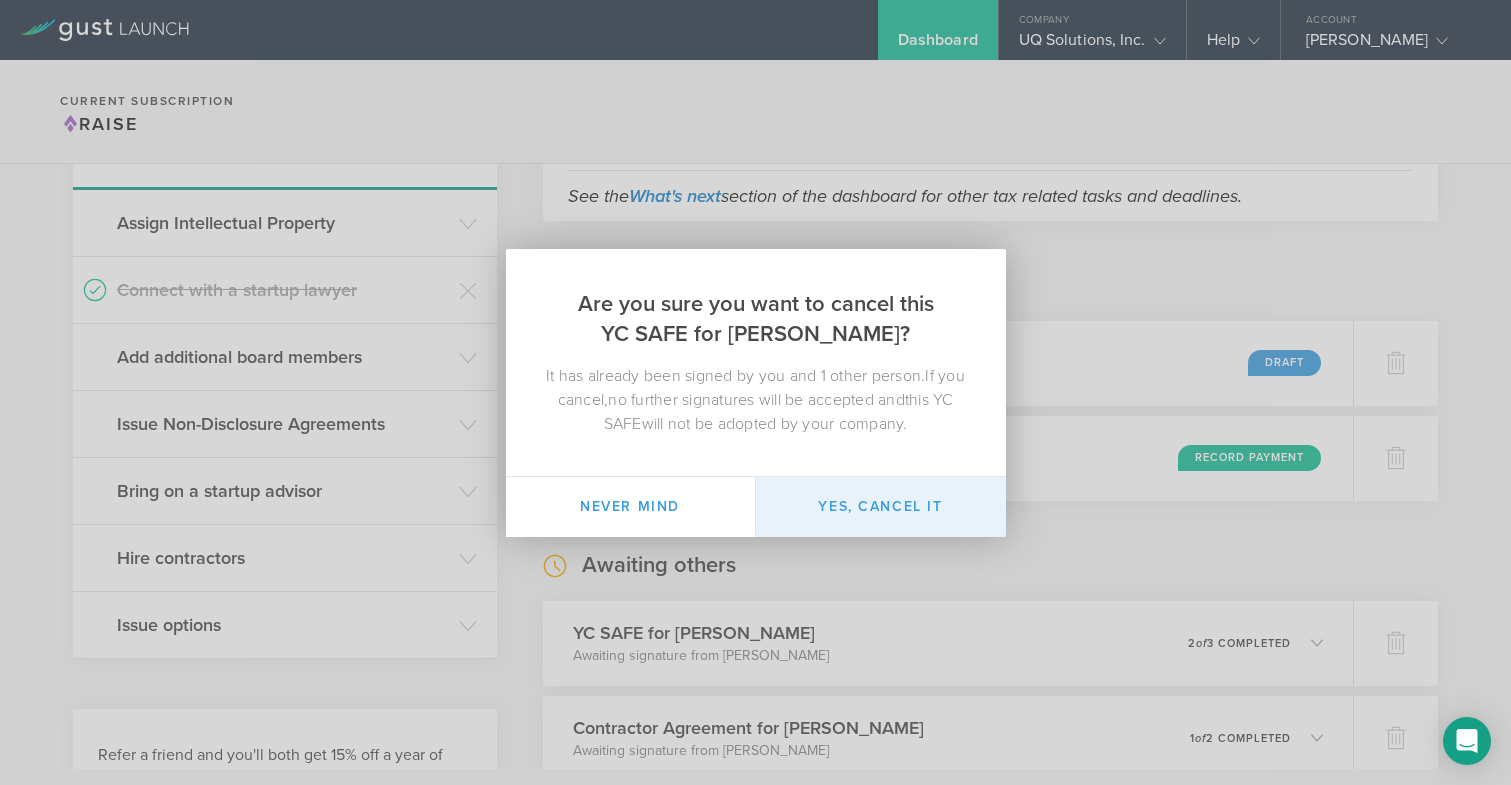 click on "Yes, cancel it" at bounding box center [881, 507] 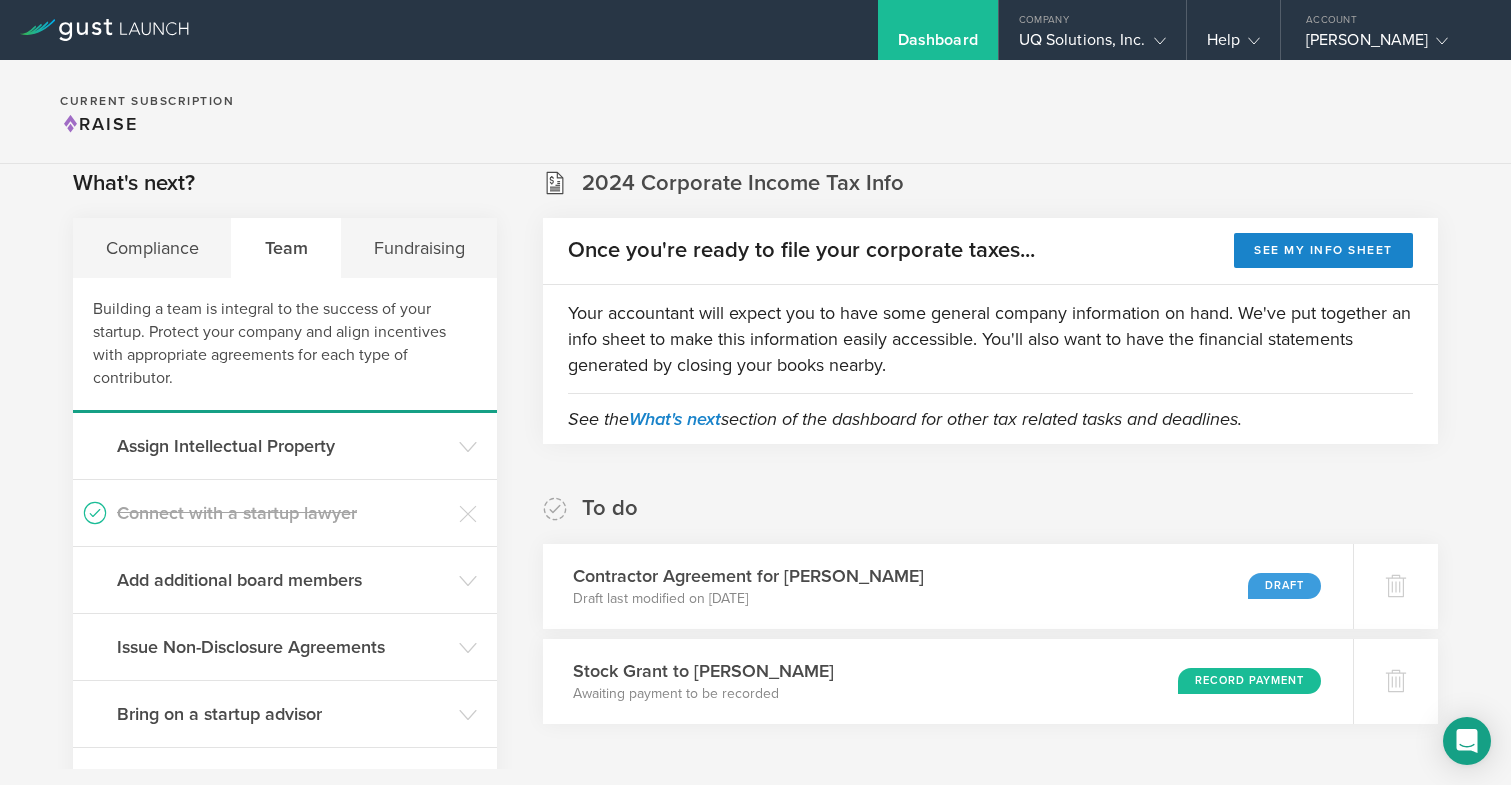 scroll, scrollTop: 0, scrollLeft: 0, axis: both 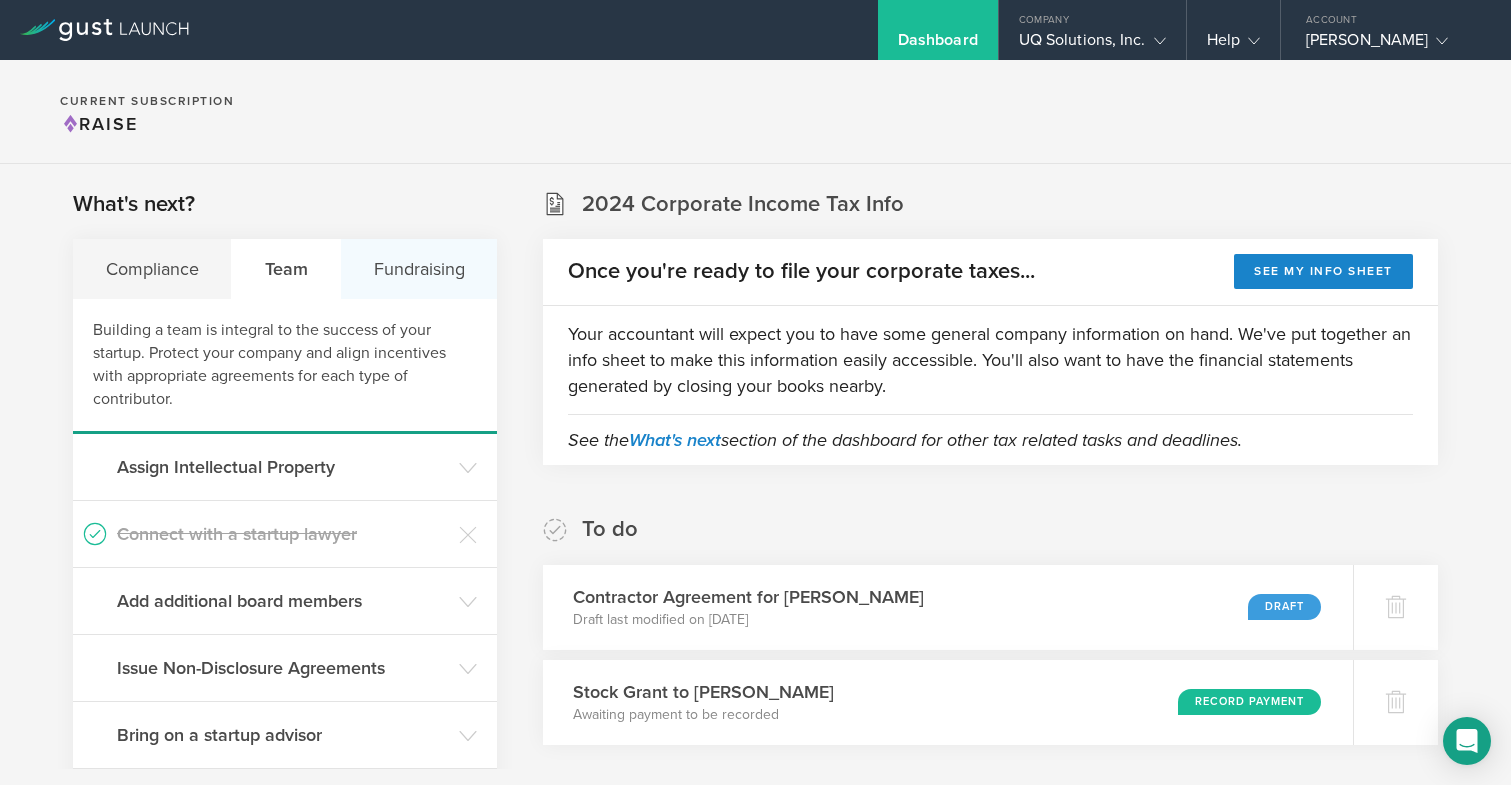 click on "Fundraising" at bounding box center (419, 269) 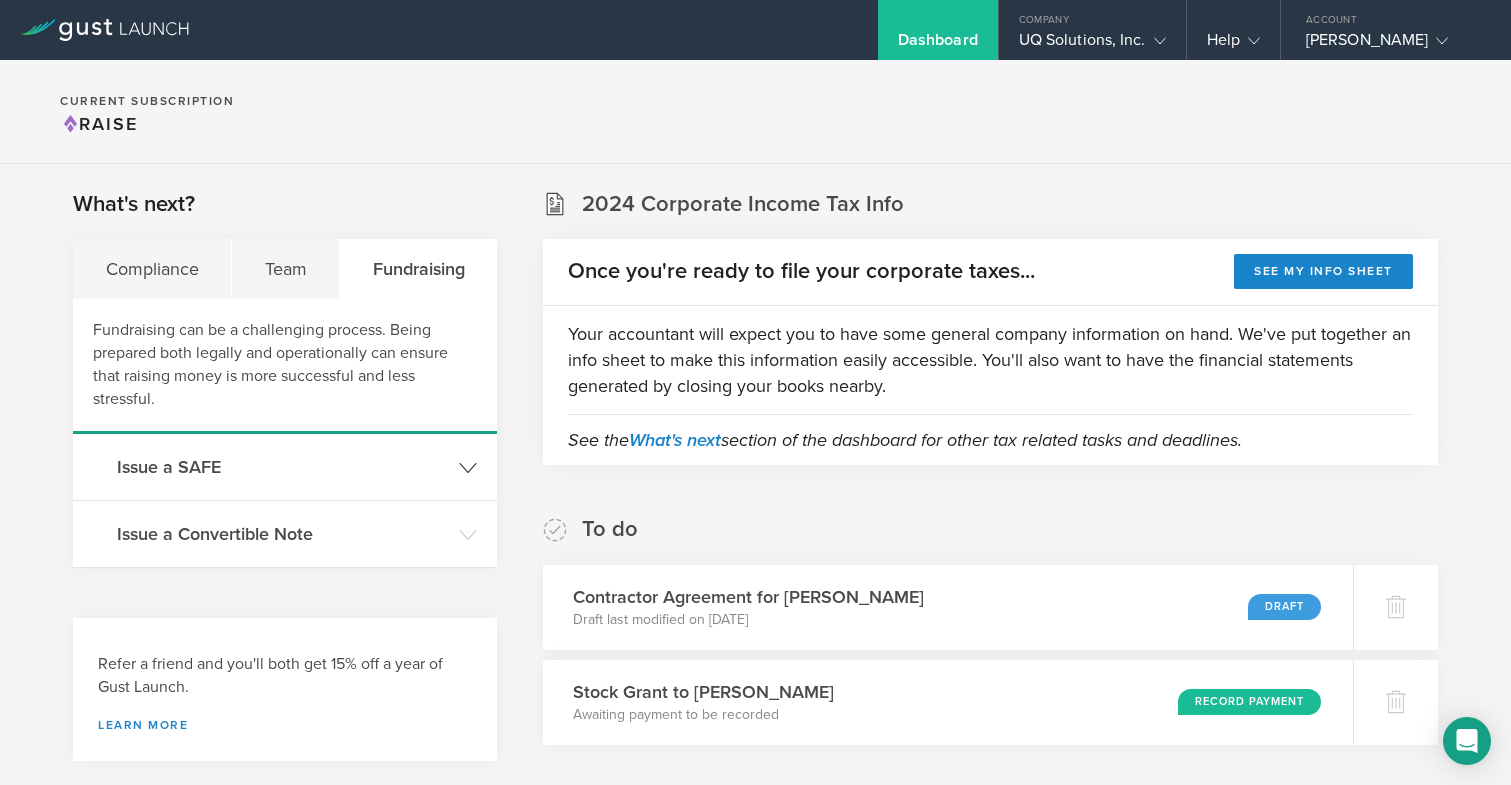 click on "Issue a SAFE" 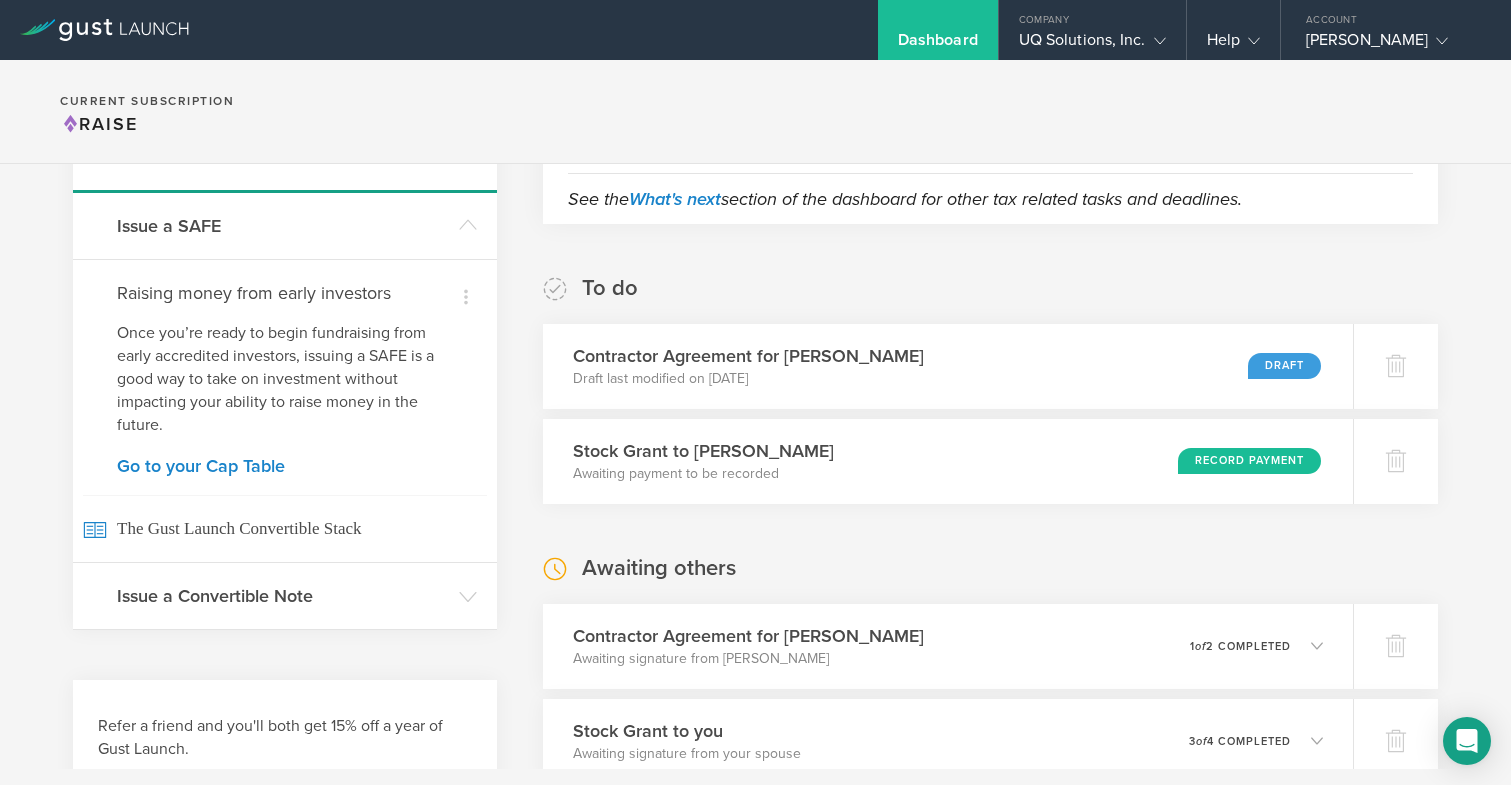 scroll, scrollTop: 220, scrollLeft: 0, axis: vertical 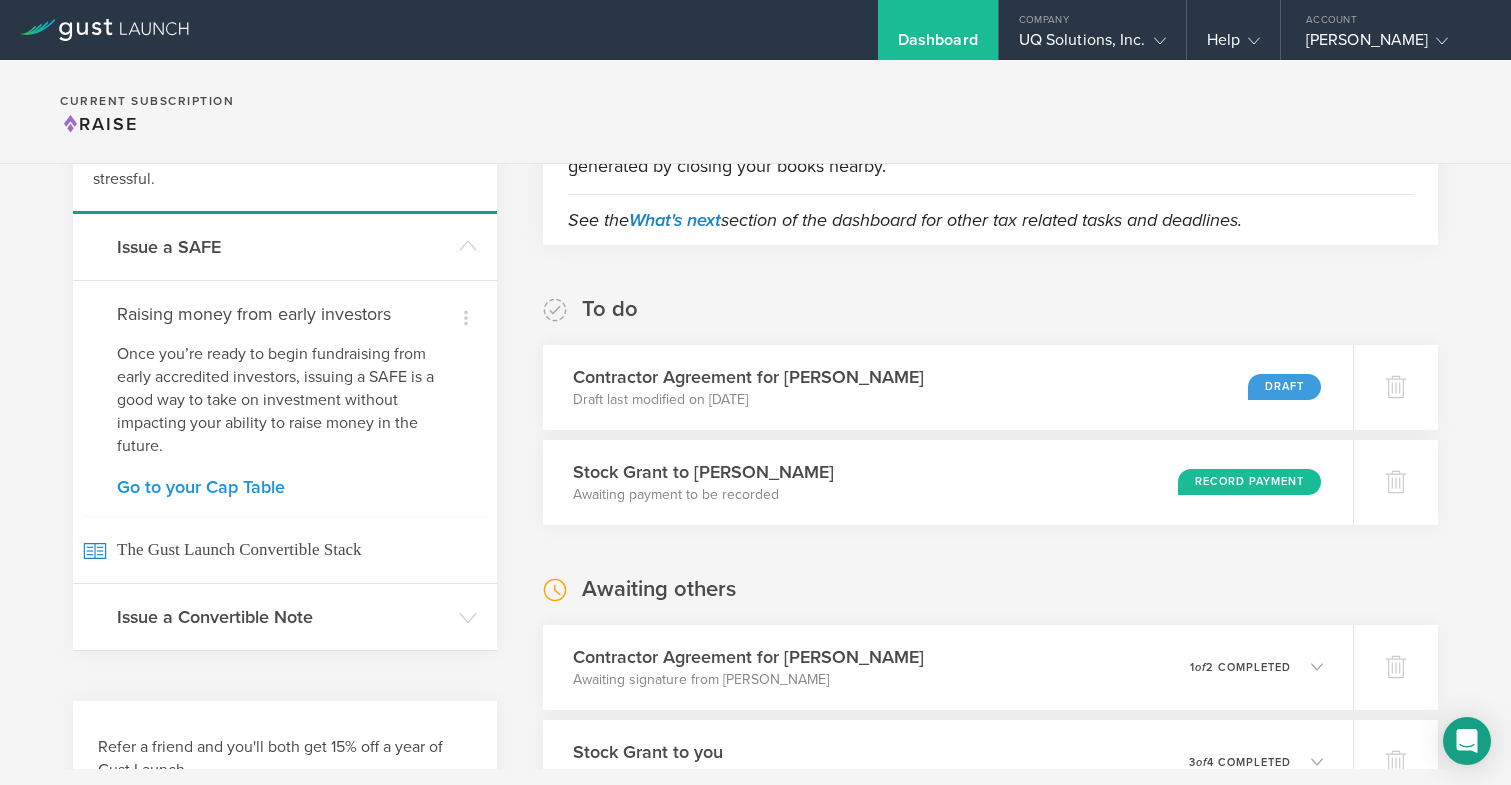 click on "Go to your Cap Table" at bounding box center [285, 487] 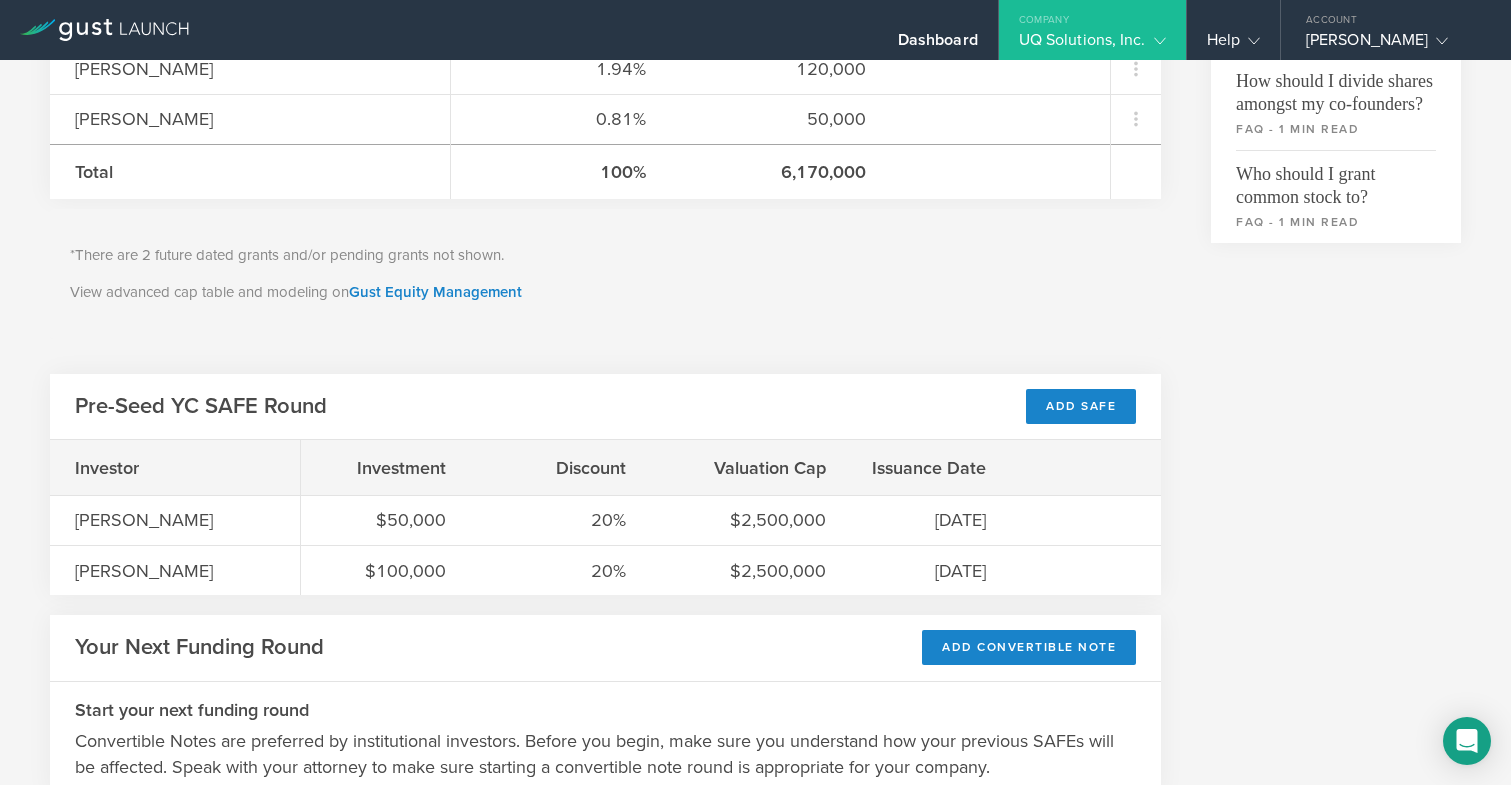 scroll, scrollTop: 841, scrollLeft: 0, axis: vertical 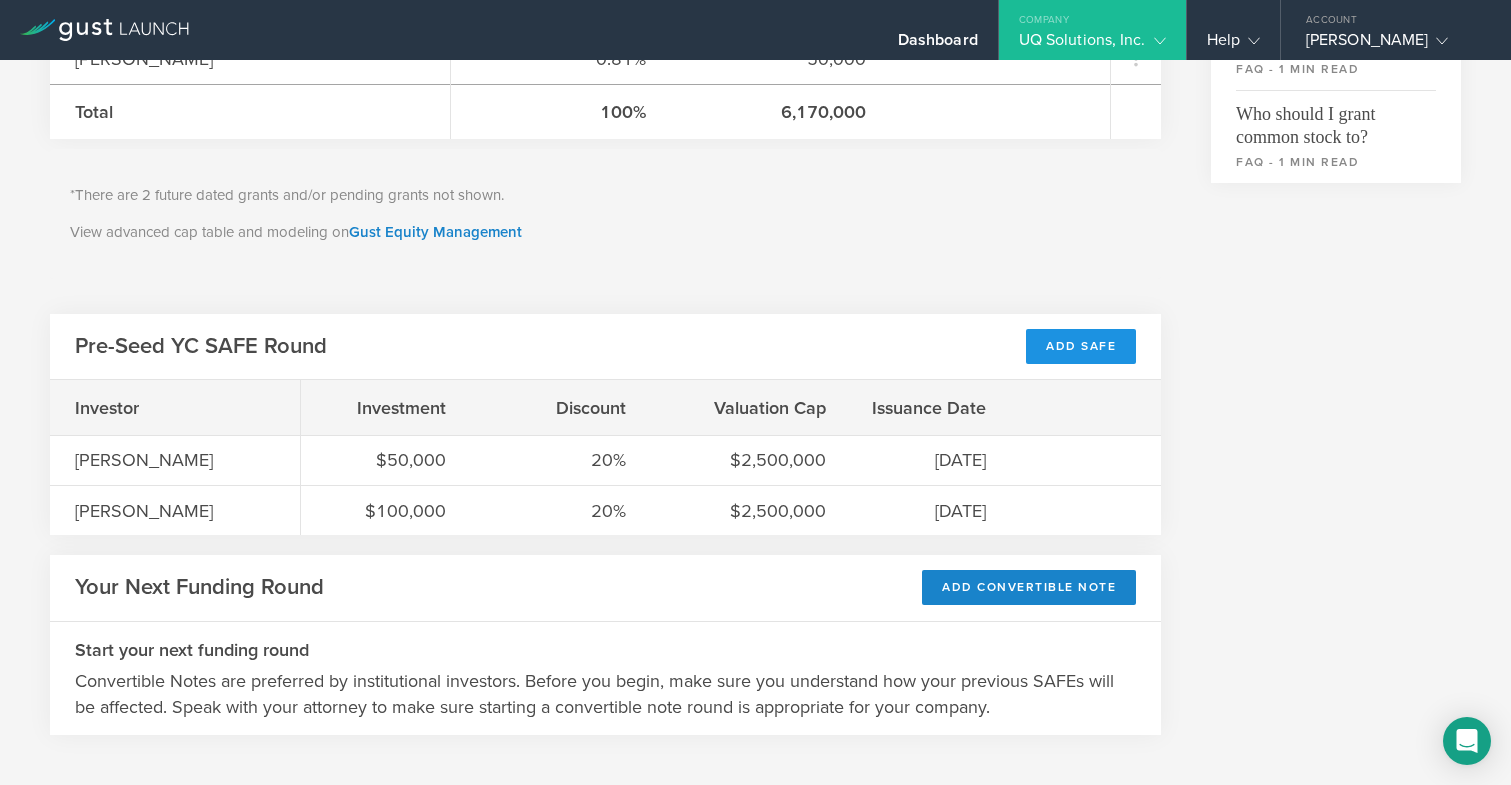 click on "Add SAFE" at bounding box center [1081, 346] 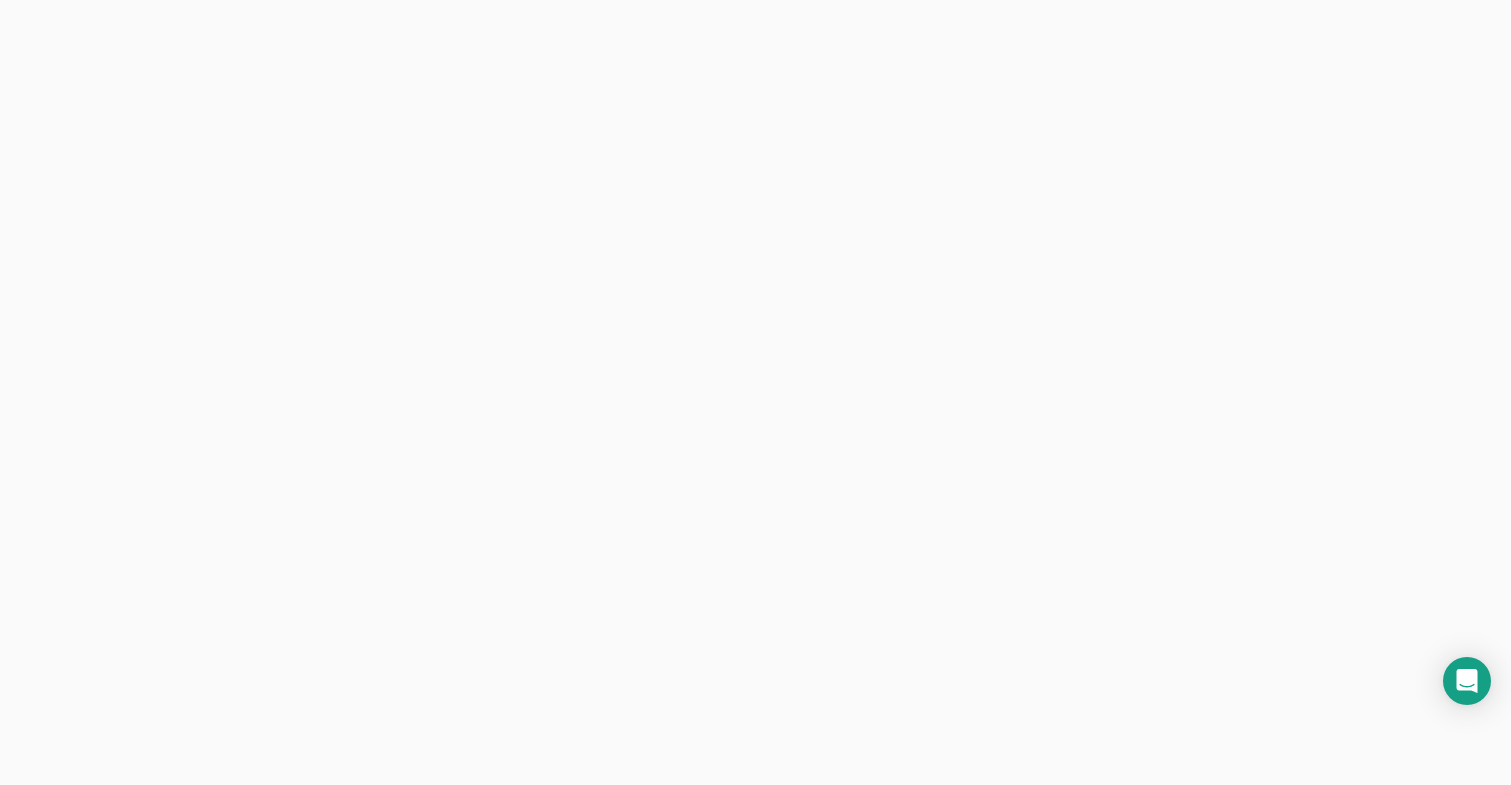scroll, scrollTop: 0, scrollLeft: 0, axis: both 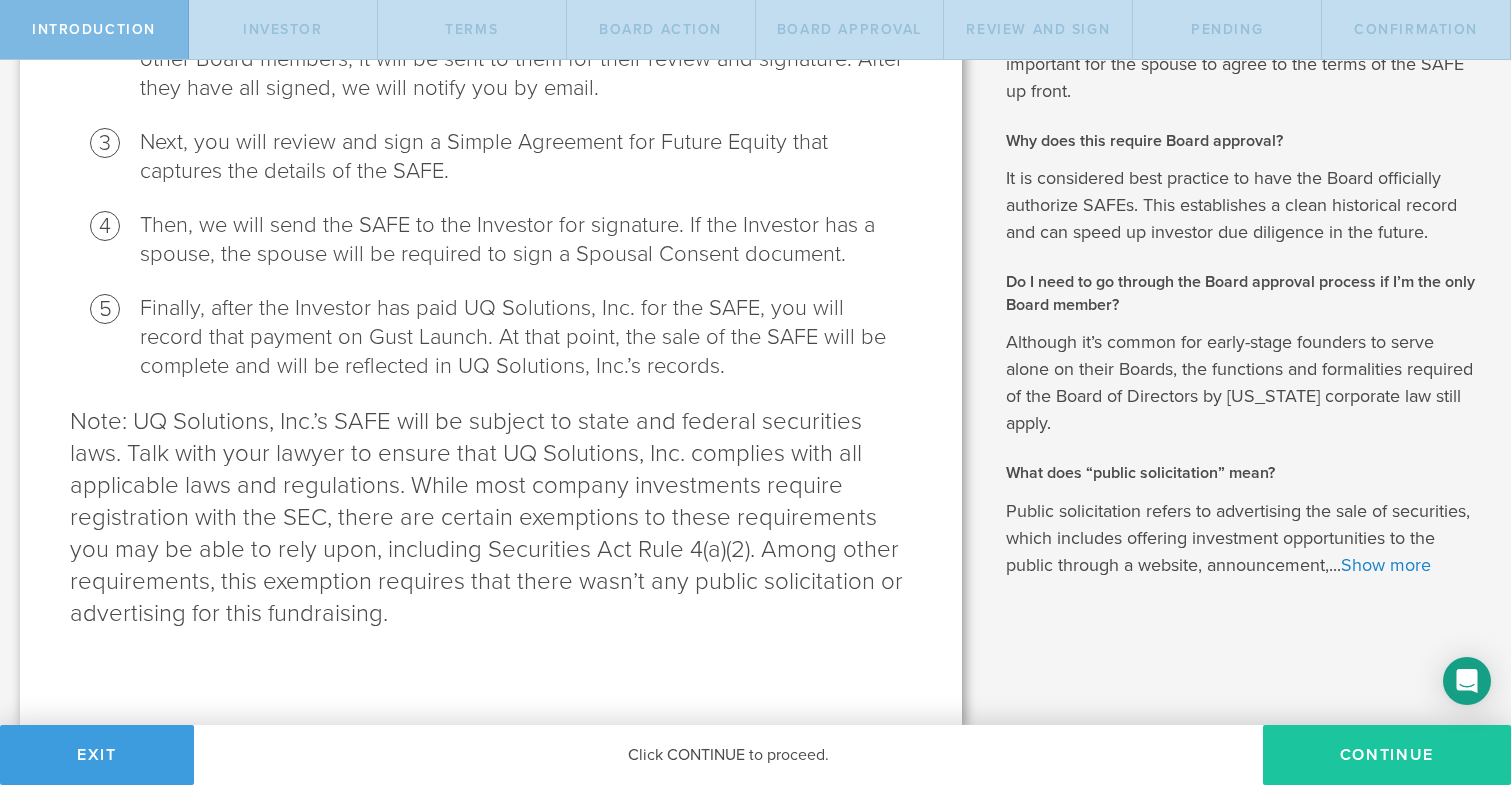 click on "Continue" at bounding box center [1387, 755] 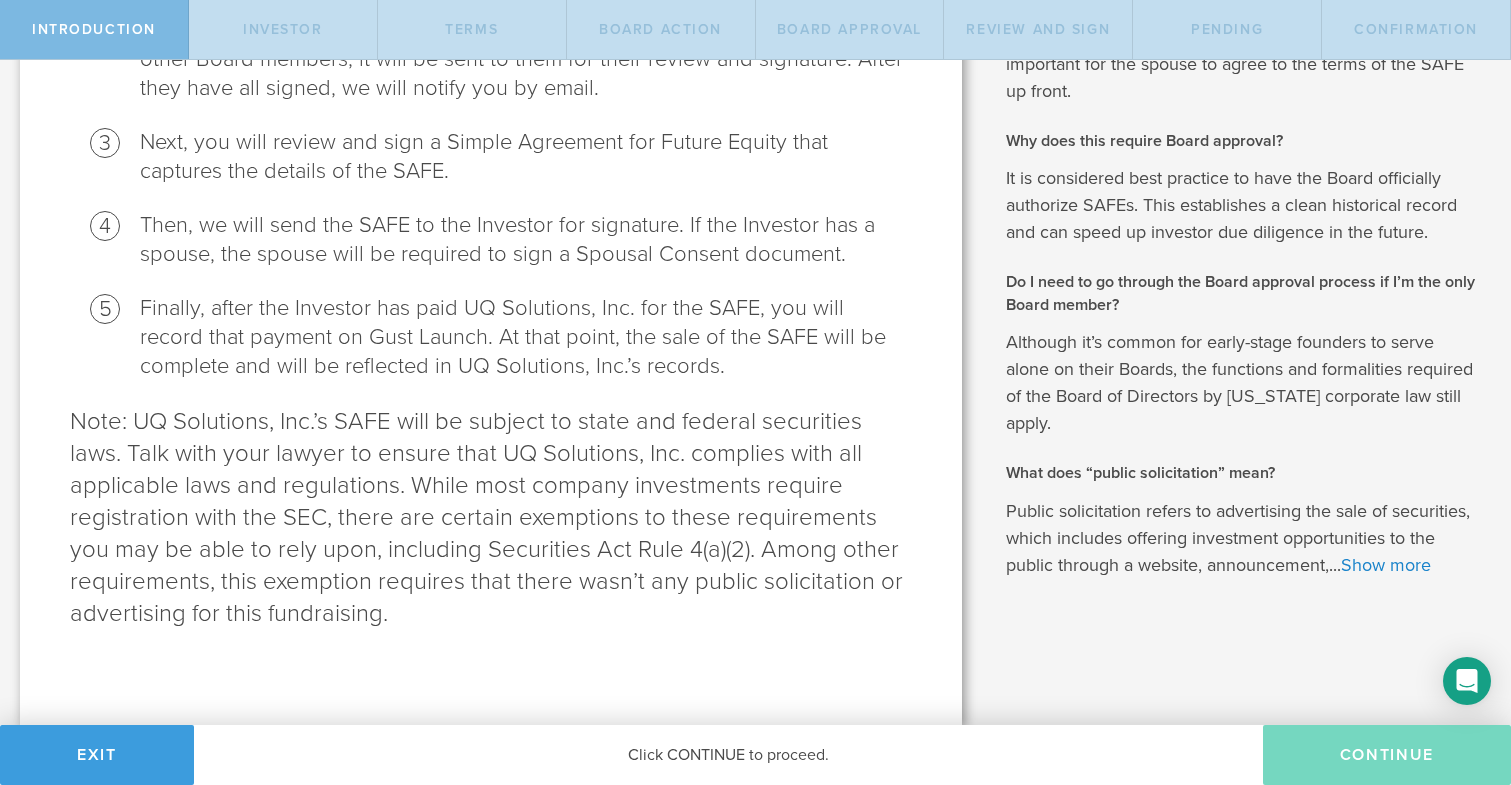 scroll, scrollTop: 0, scrollLeft: 0, axis: both 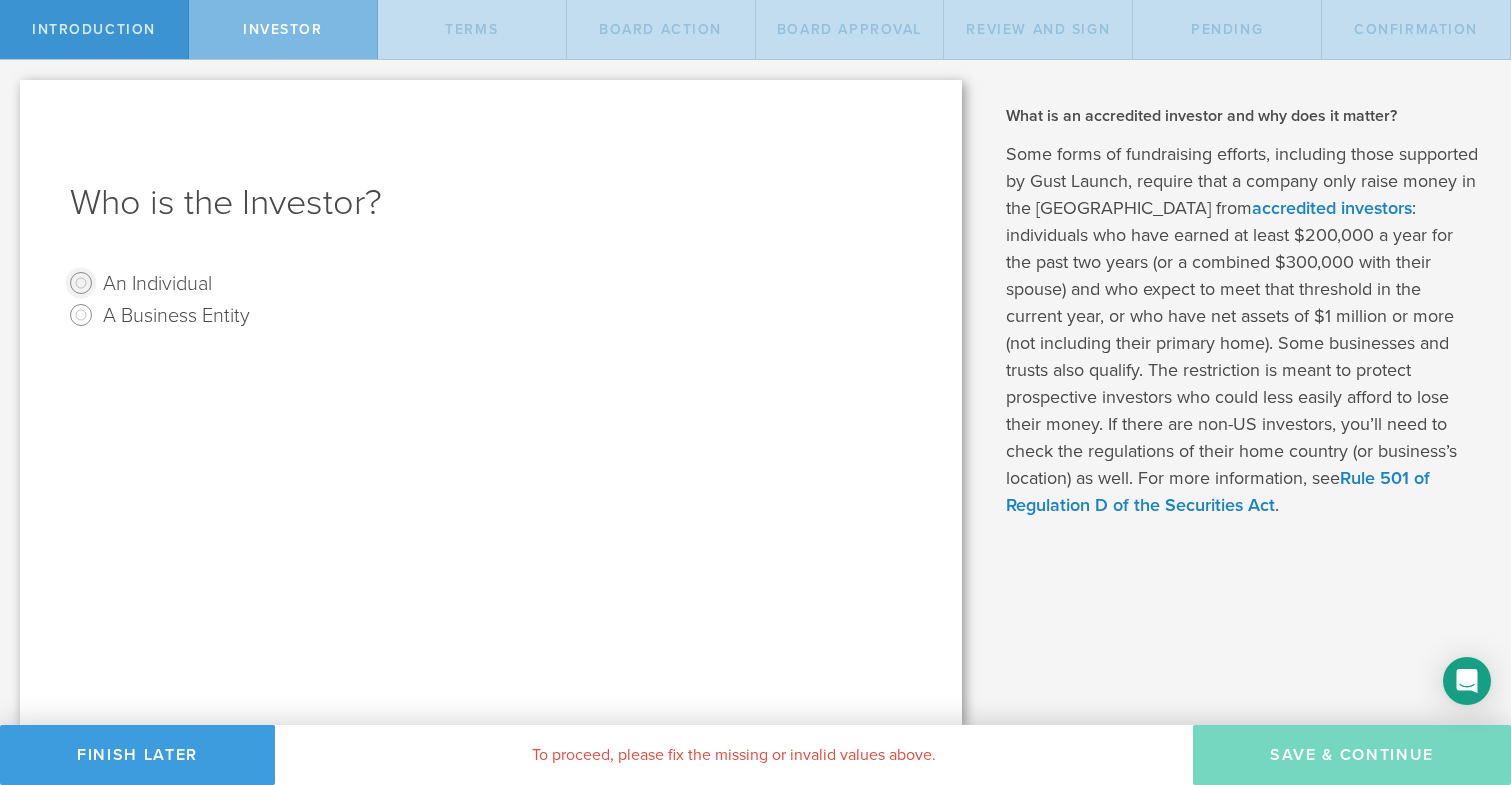click on "An Individual" at bounding box center (81, 283) 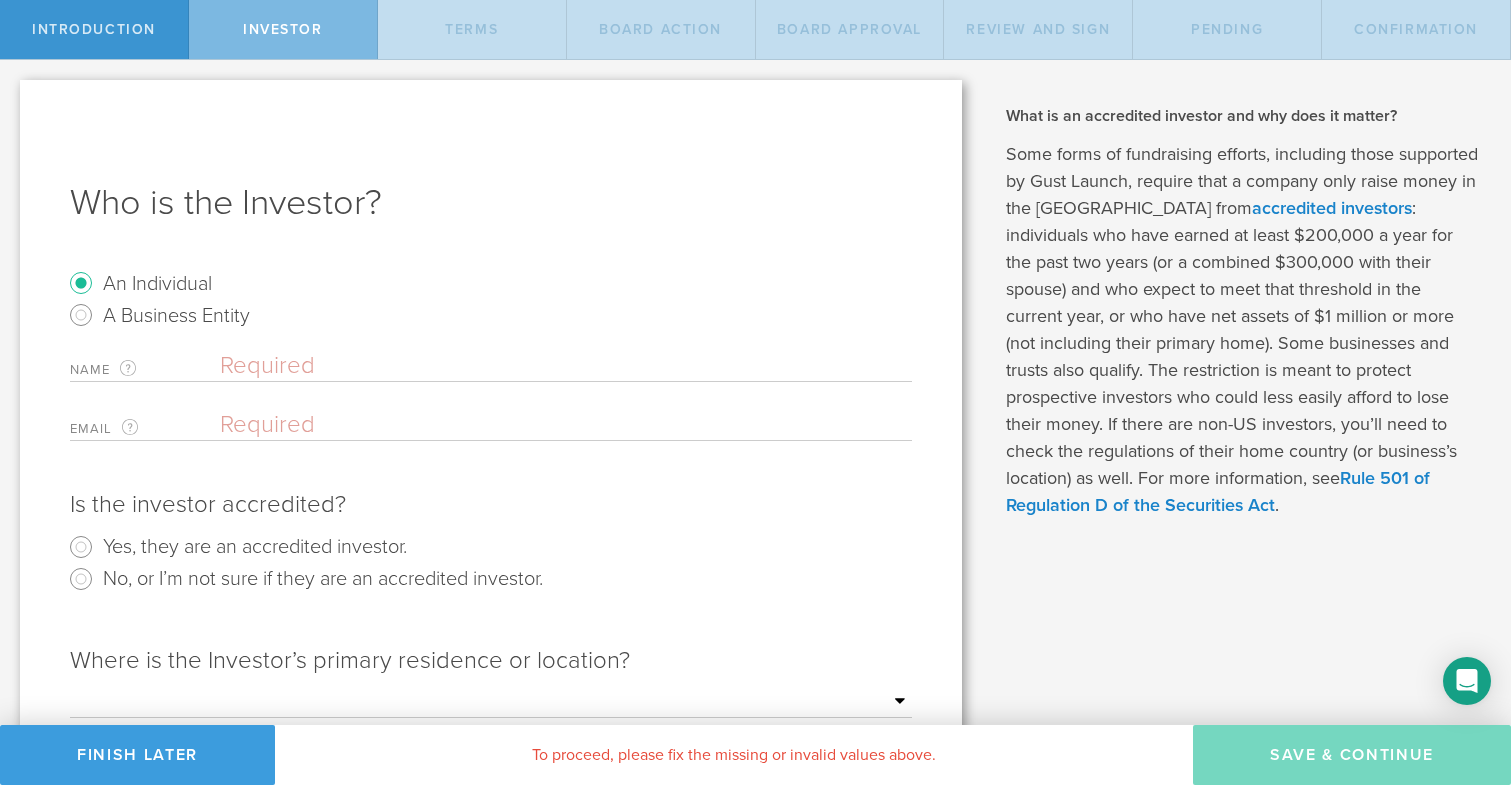 click at bounding box center (566, 366) 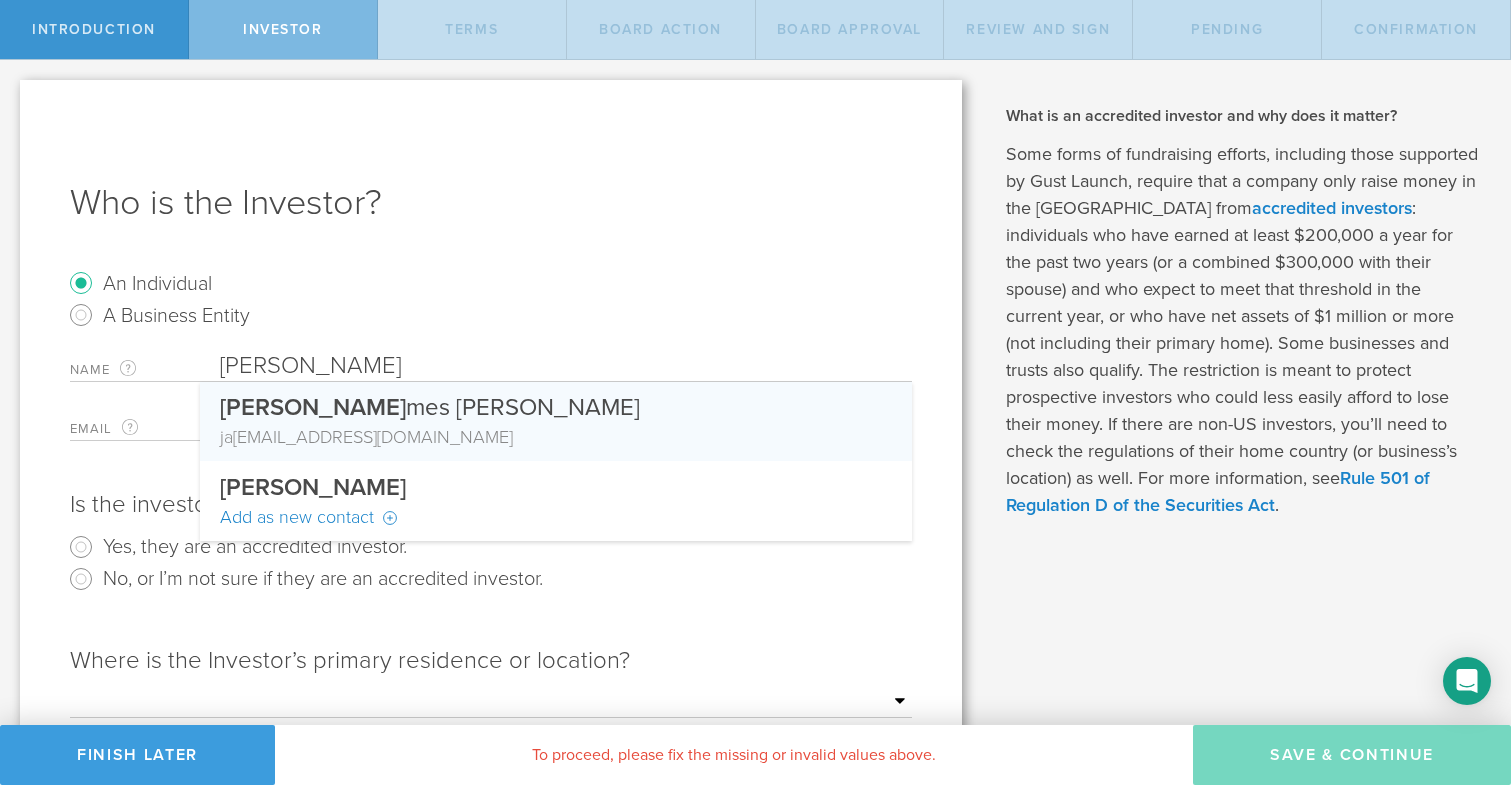 click on "ja [EMAIL_ADDRESS][DOMAIN_NAME]" at bounding box center (556, 437) 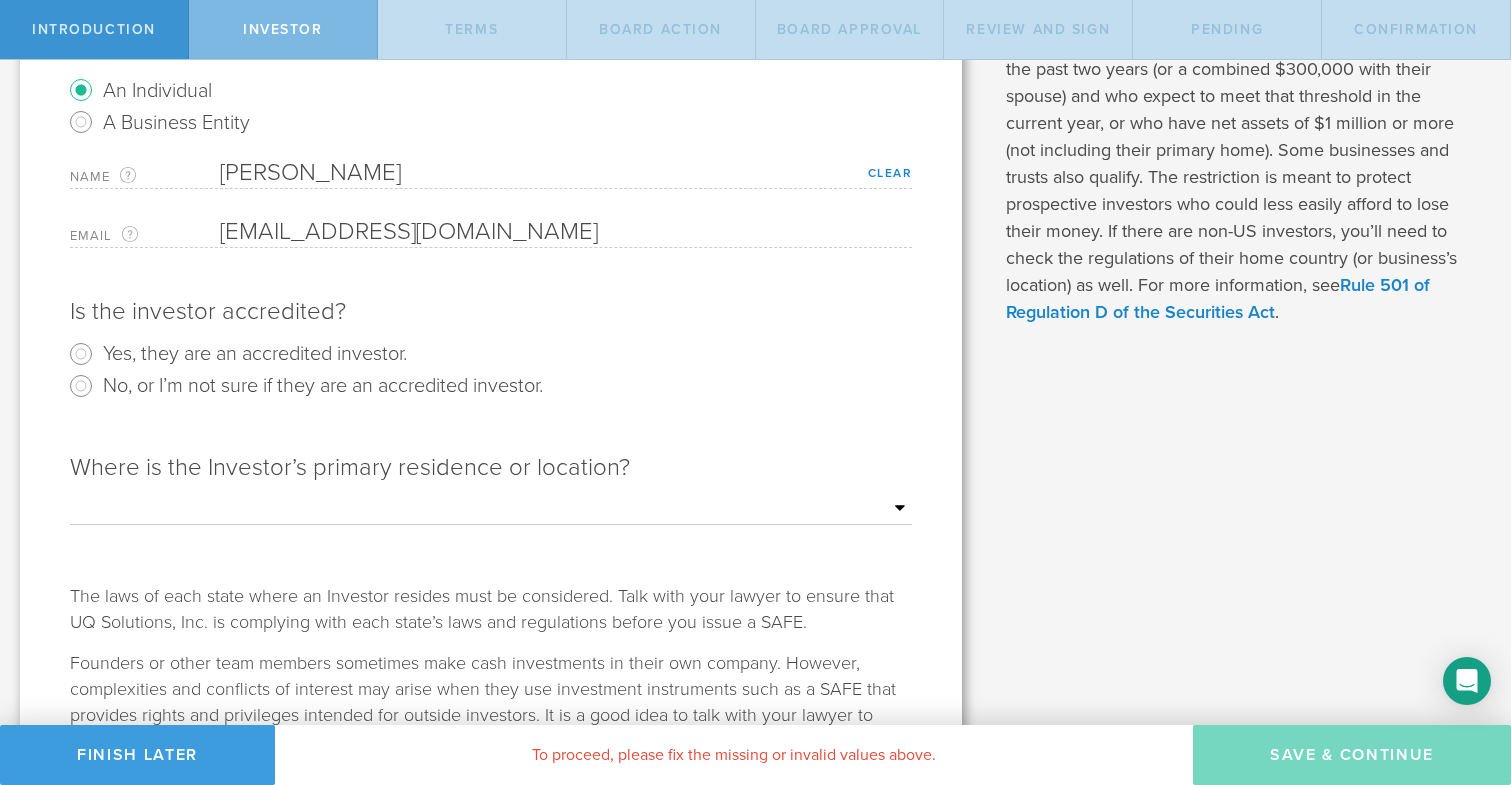 scroll, scrollTop: 198, scrollLeft: 0, axis: vertical 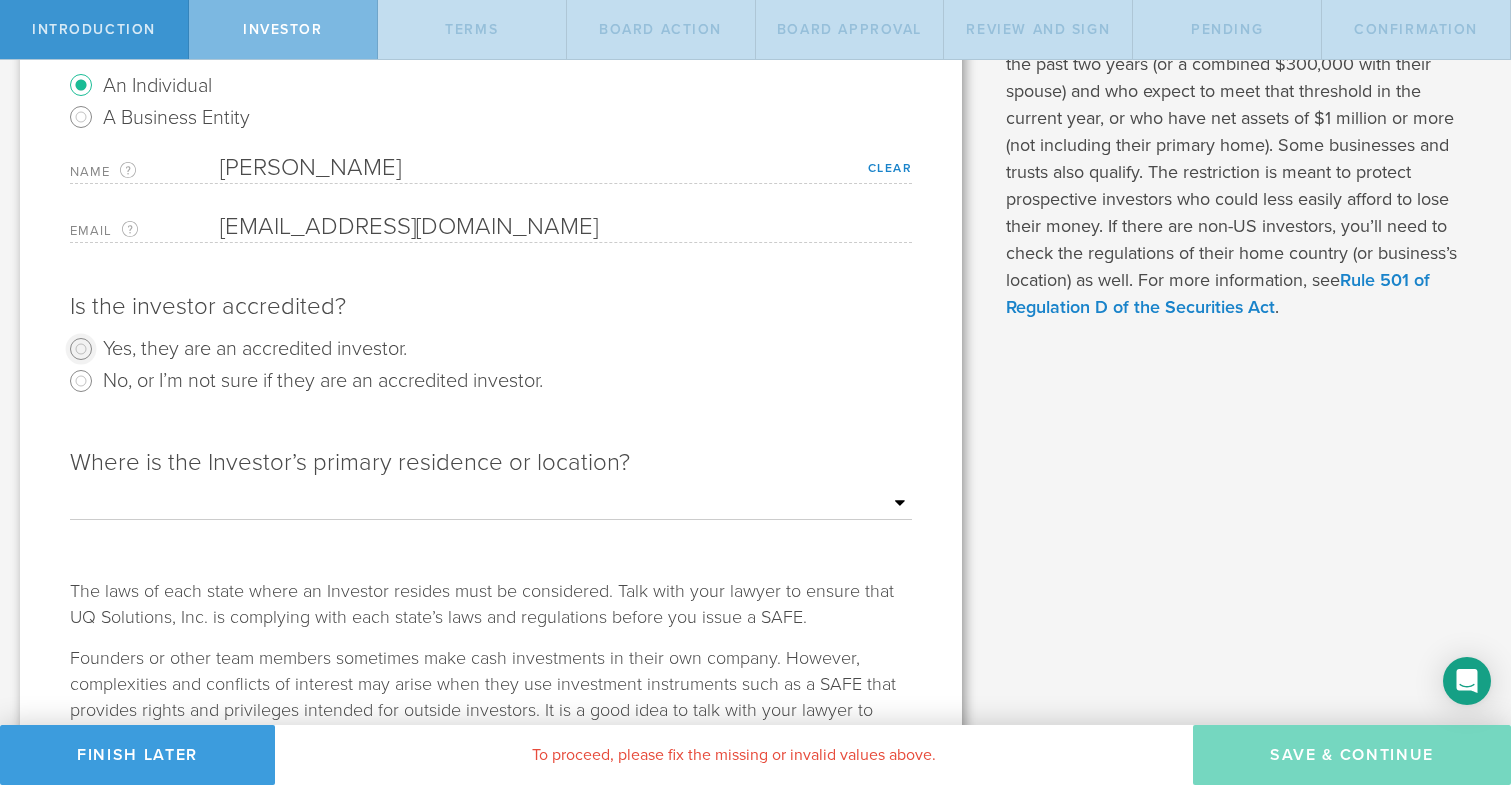 click on "Yes, they are an accredited investor." at bounding box center (81, 349) 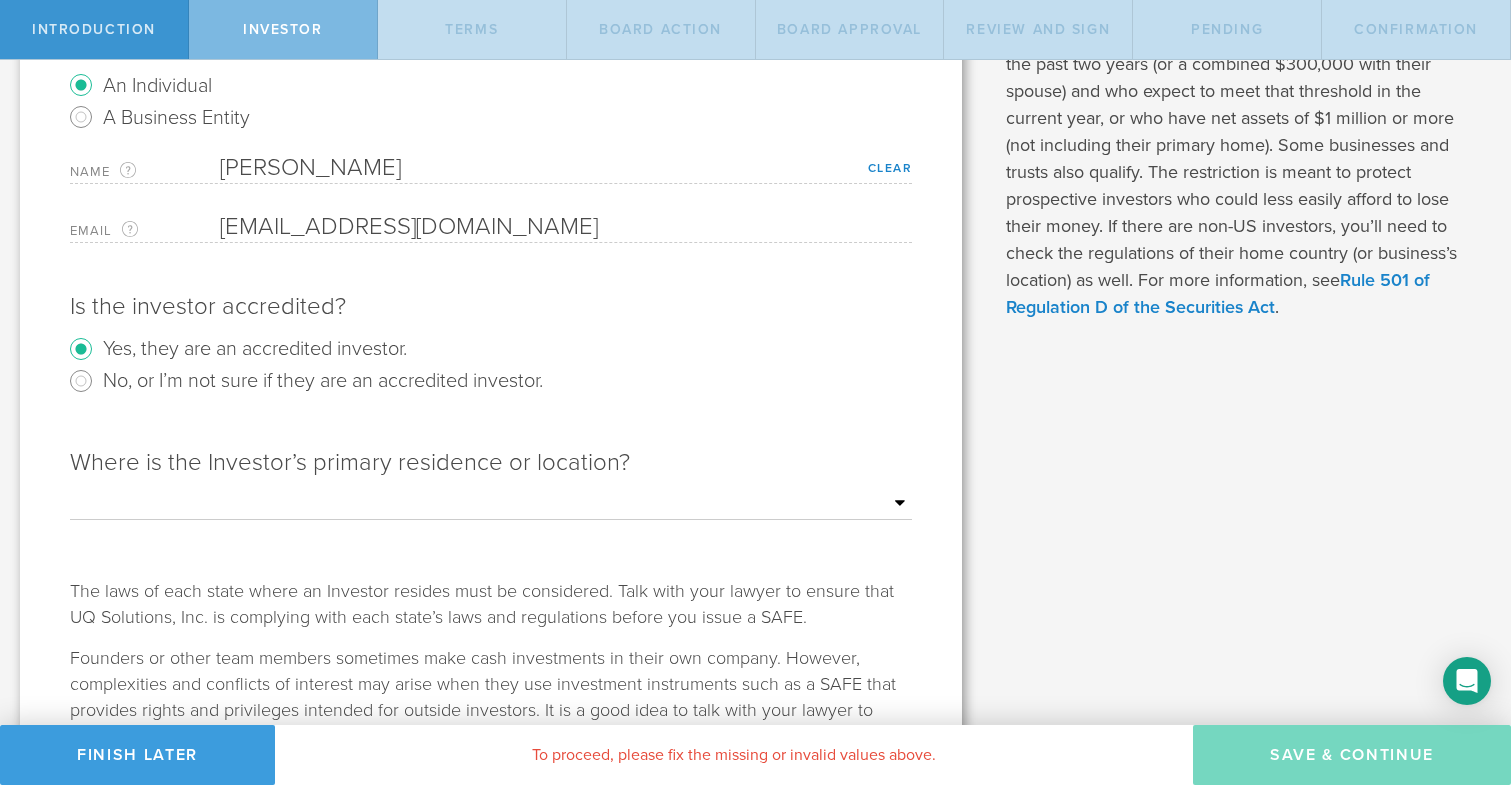 click on "Outside of the [GEOGRAPHIC_DATA] [US_STATE] [US_STATE] [US_STATE] [US_STATE] [US_STATE] [US_STATE] [US_STATE] [US_STATE] [US_STATE] [US_STATE] [US_STATE] [US_STATE] [US_STATE] [US_STATE] [US_STATE] [US_STATE] [US_STATE] [US_STATE] [US_STATE] [US_STATE] [US_STATE] [US_STATE] [US_STATE] [US_STATE] [US_STATE] [US_STATE] [US_STATE] [US_STATE] [US_STATE] [US_STATE] [US_STATE] [US_STATE] [US_STATE] [US_STATE] [US_STATE] [US_STATE] [US_STATE] [US_STATE] [US_STATE] [US_STATE] [US_STATE] [US_STATE] [US_STATE] [US_STATE] [US_STATE] [US_STATE] [US_STATE][PERSON_NAME][US_STATE] [US_STATE][PERSON_NAME] [US_STATE] [US_STATE] Other US jurisdiction" at bounding box center (491, 504) 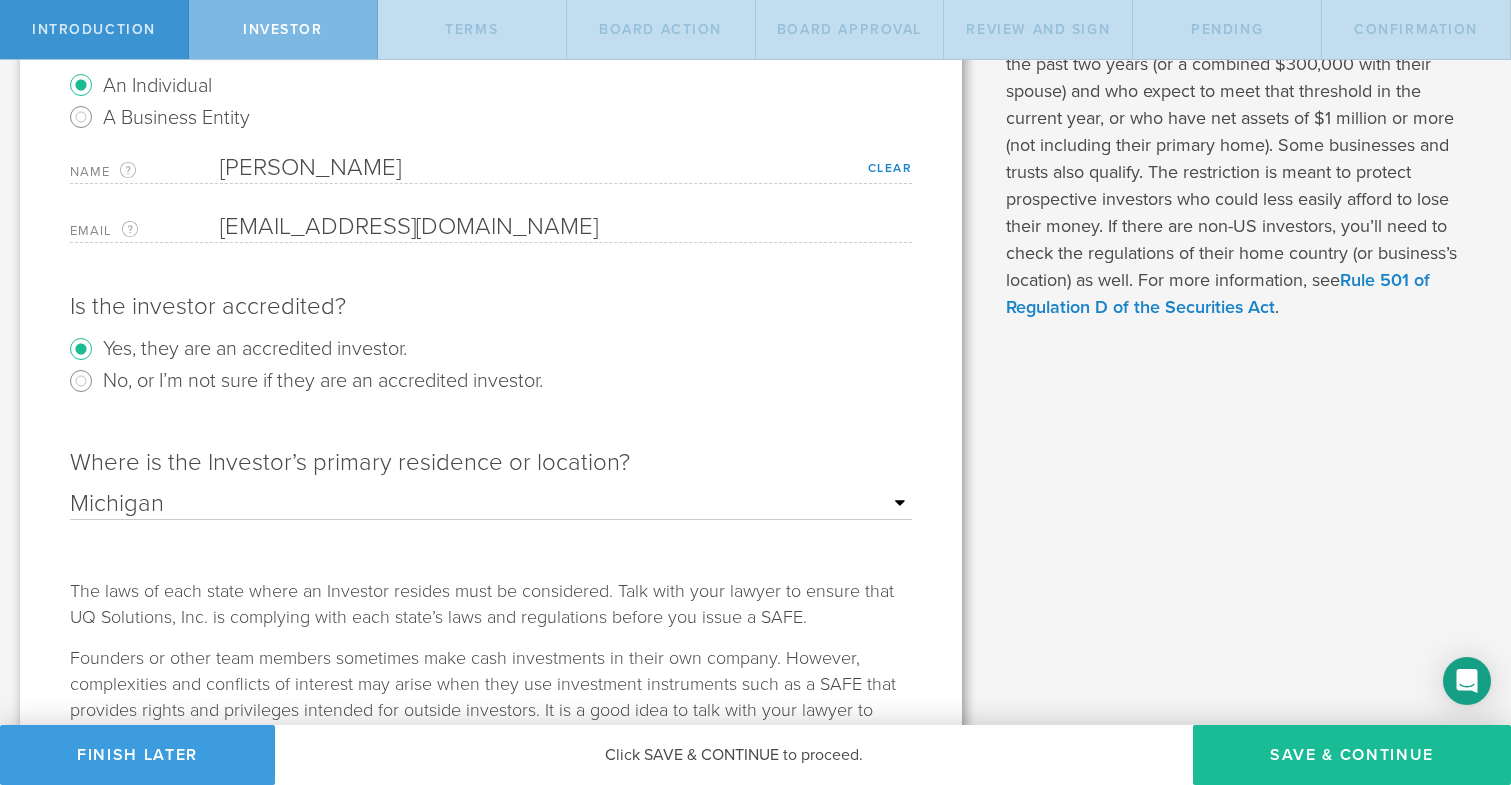 scroll, scrollTop: 338, scrollLeft: 0, axis: vertical 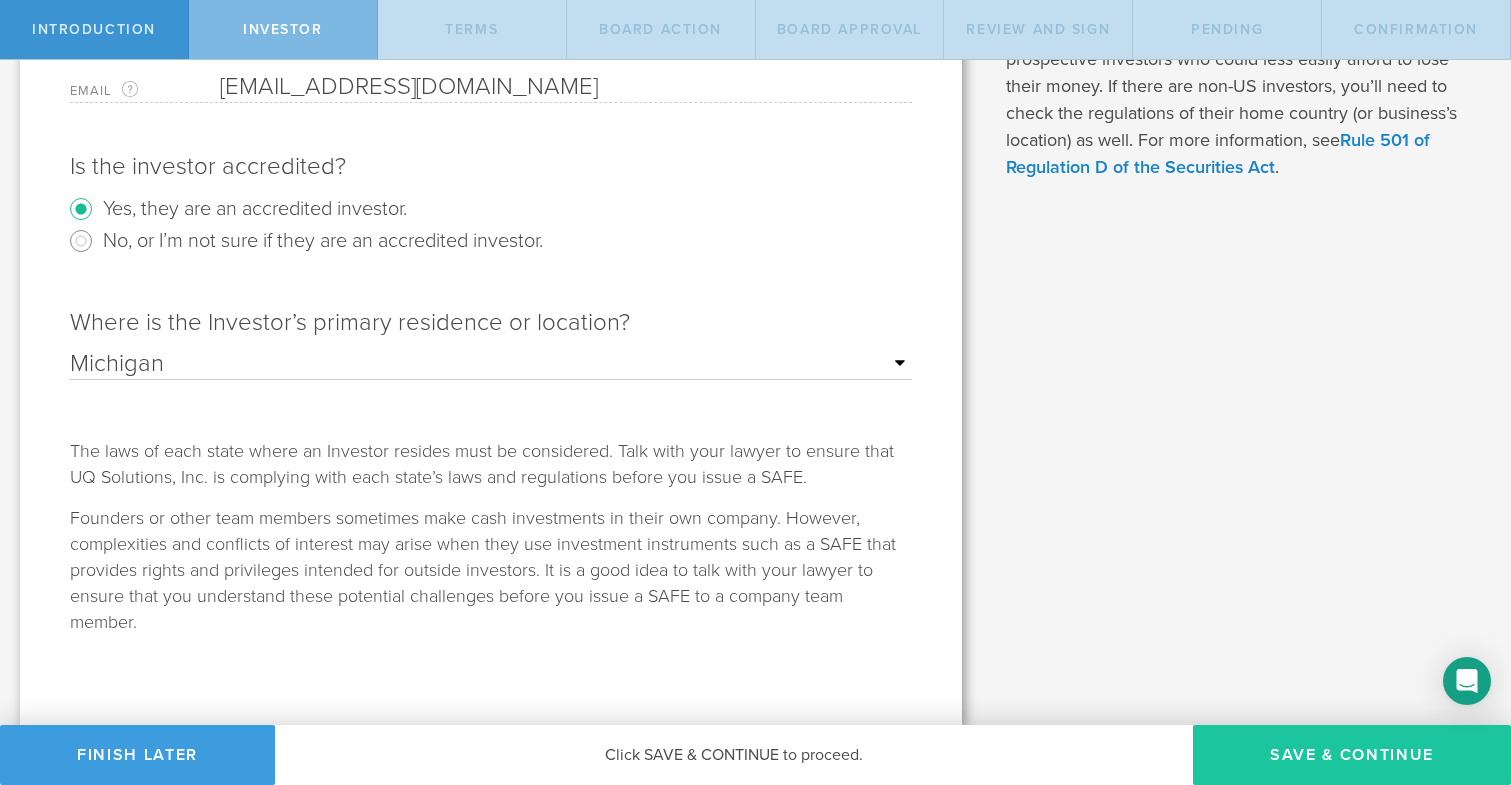 click on "Save & Continue" at bounding box center (1352, 755) 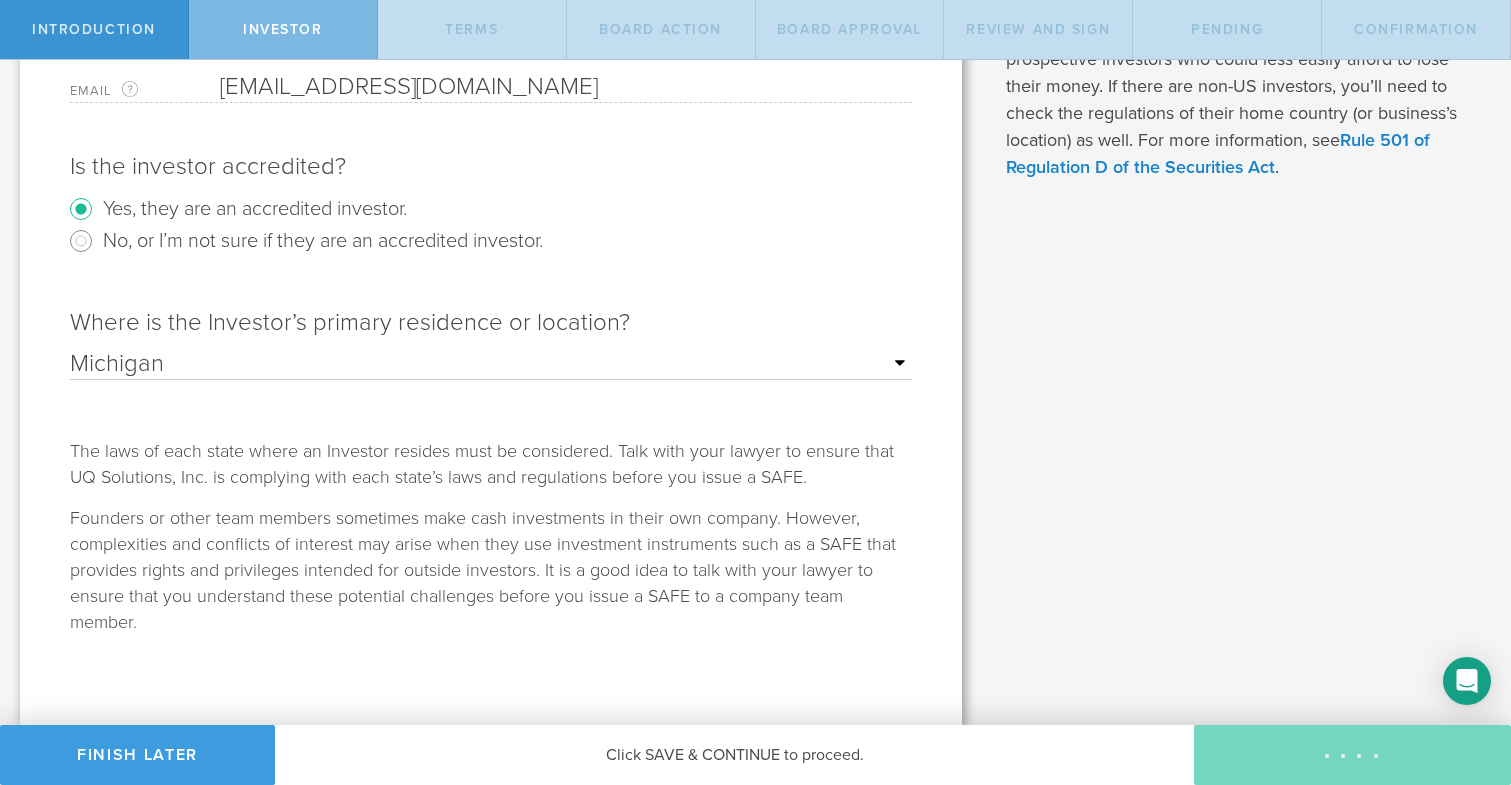 checkbox on "true" 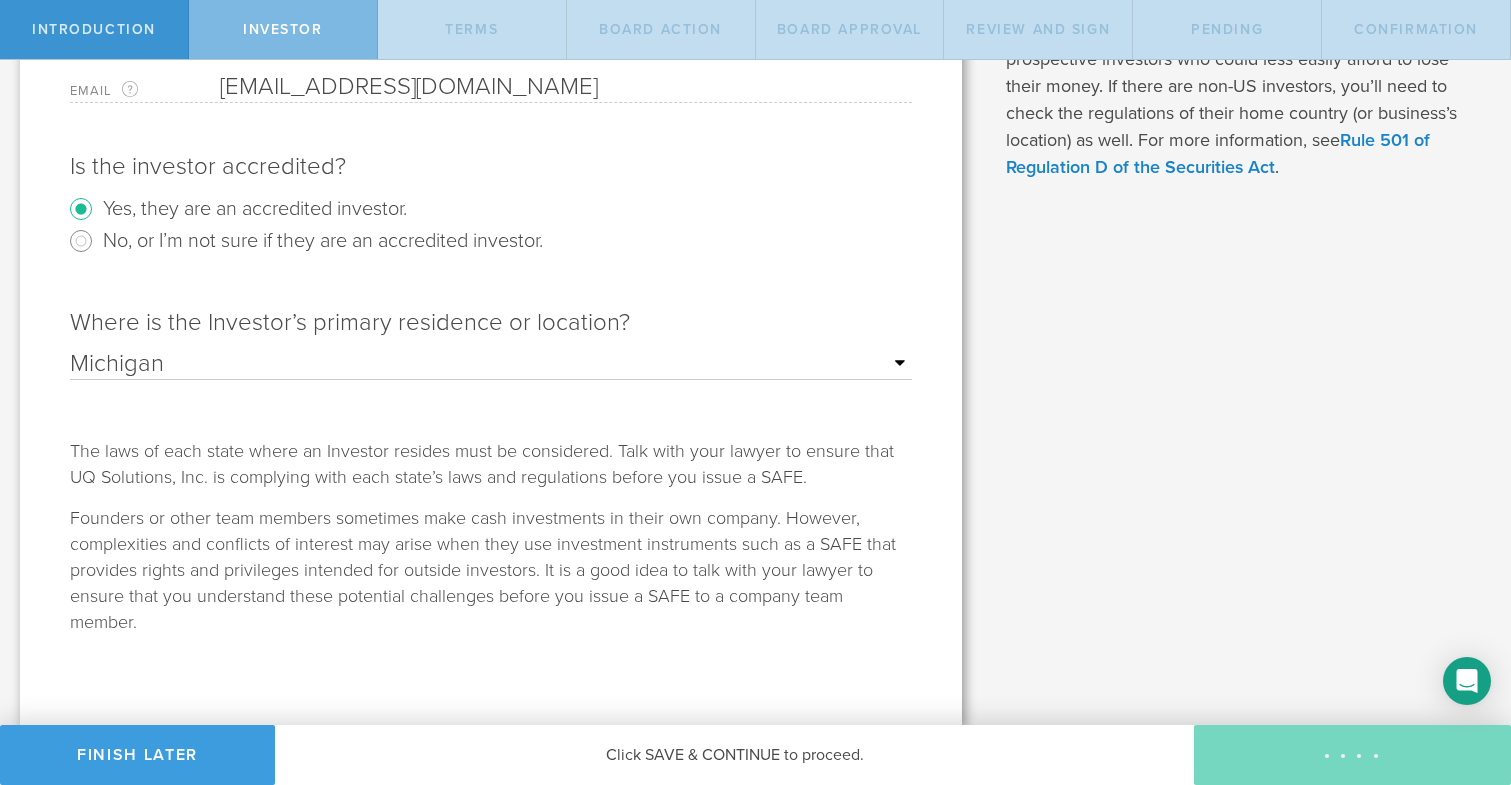 checkbox on "true" 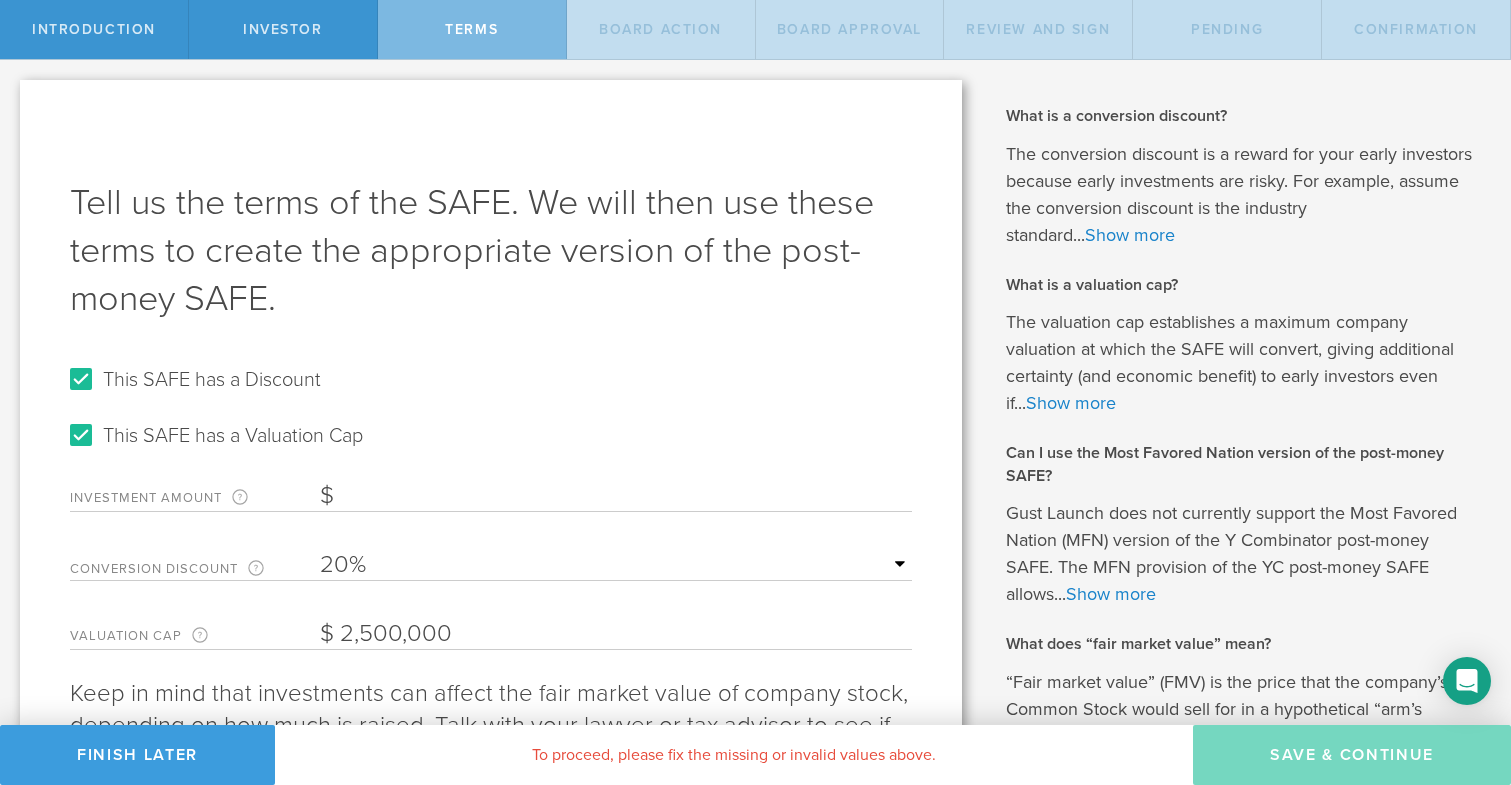 click on "Investment Amount The amount (in USD) that this investor is paying for the SAFE." at bounding box center [616, 496] 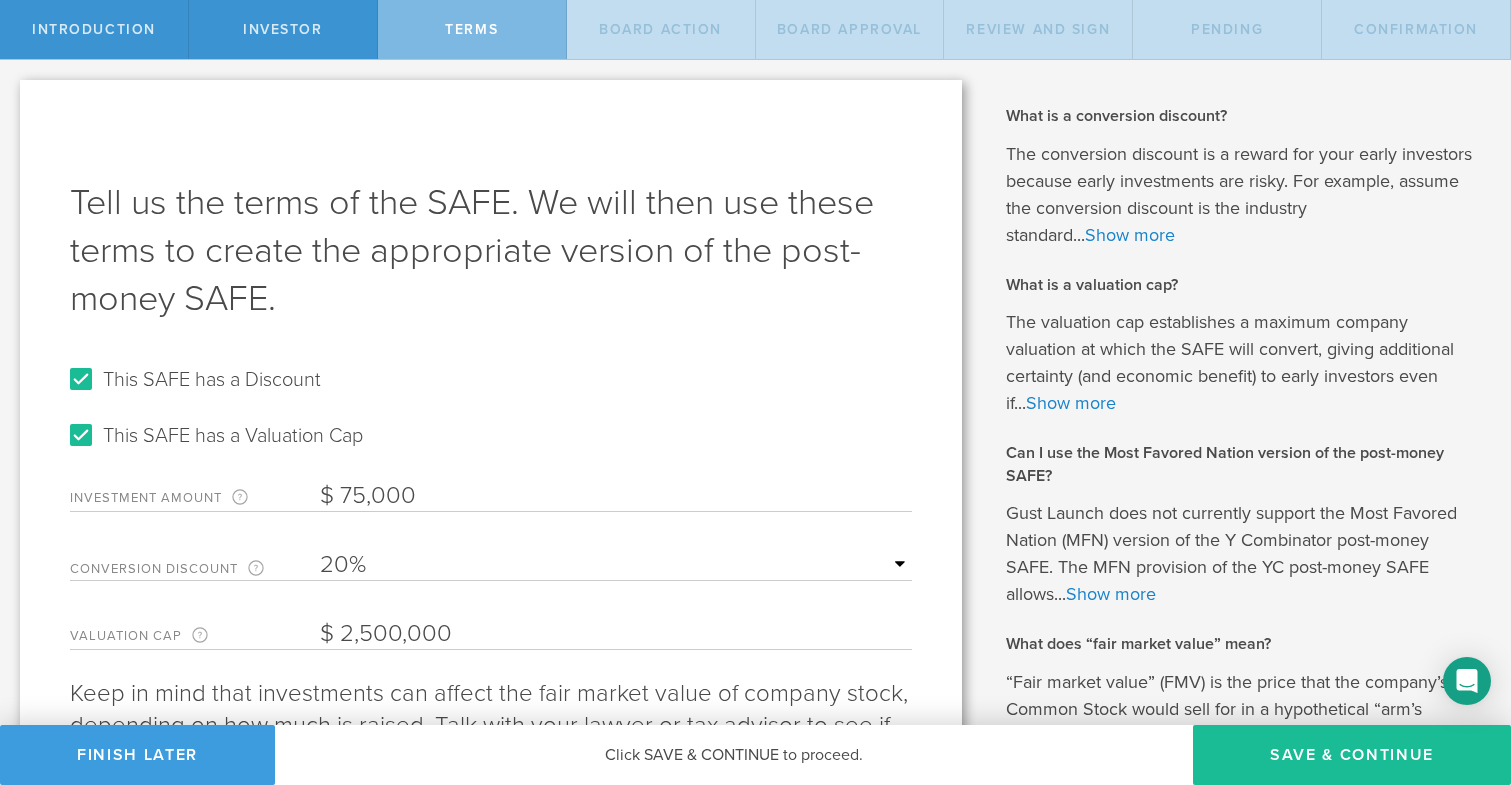 type on "75,000" 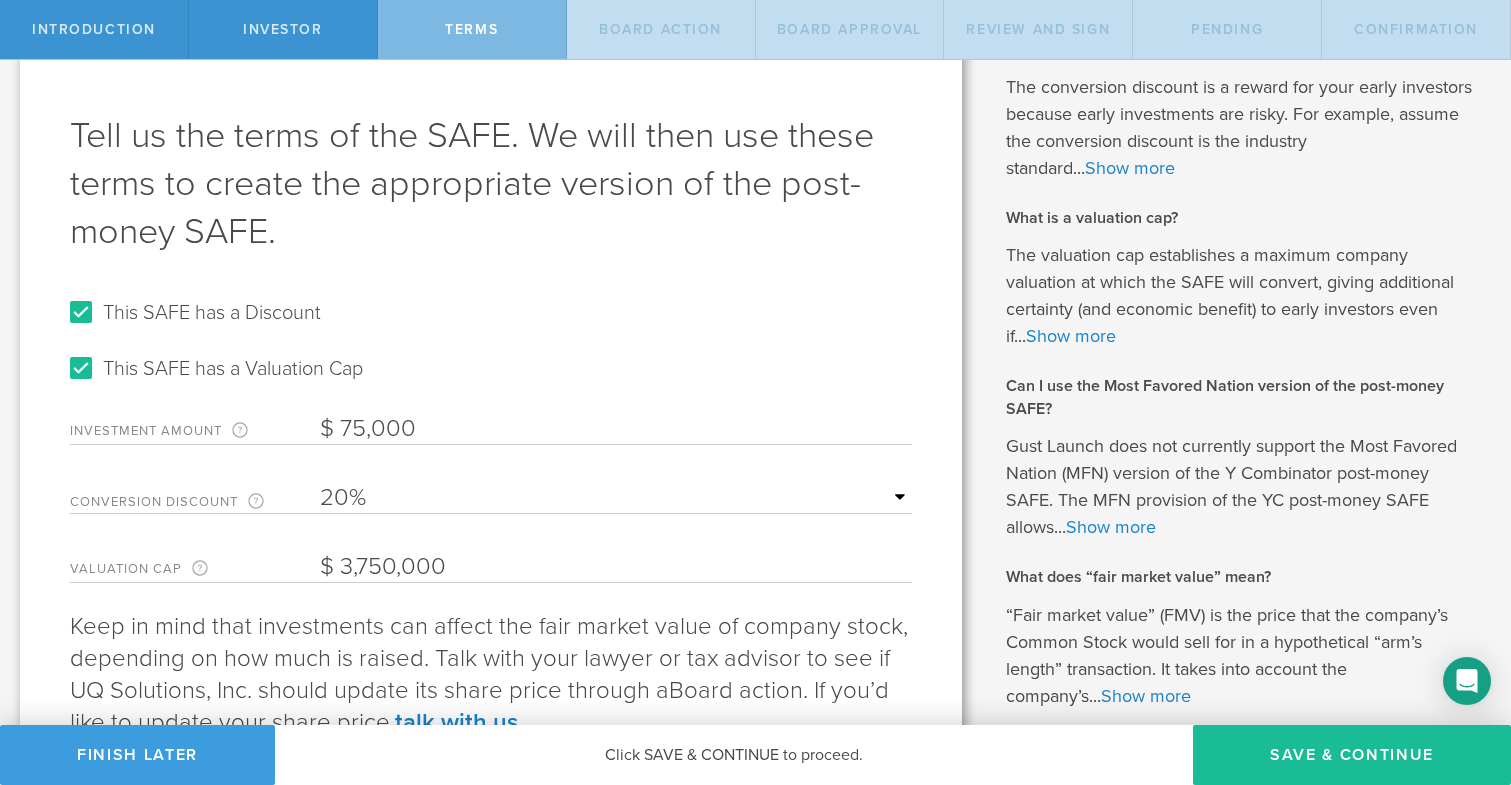 scroll, scrollTop: 176, scrollLeft: 0, axis: vertical 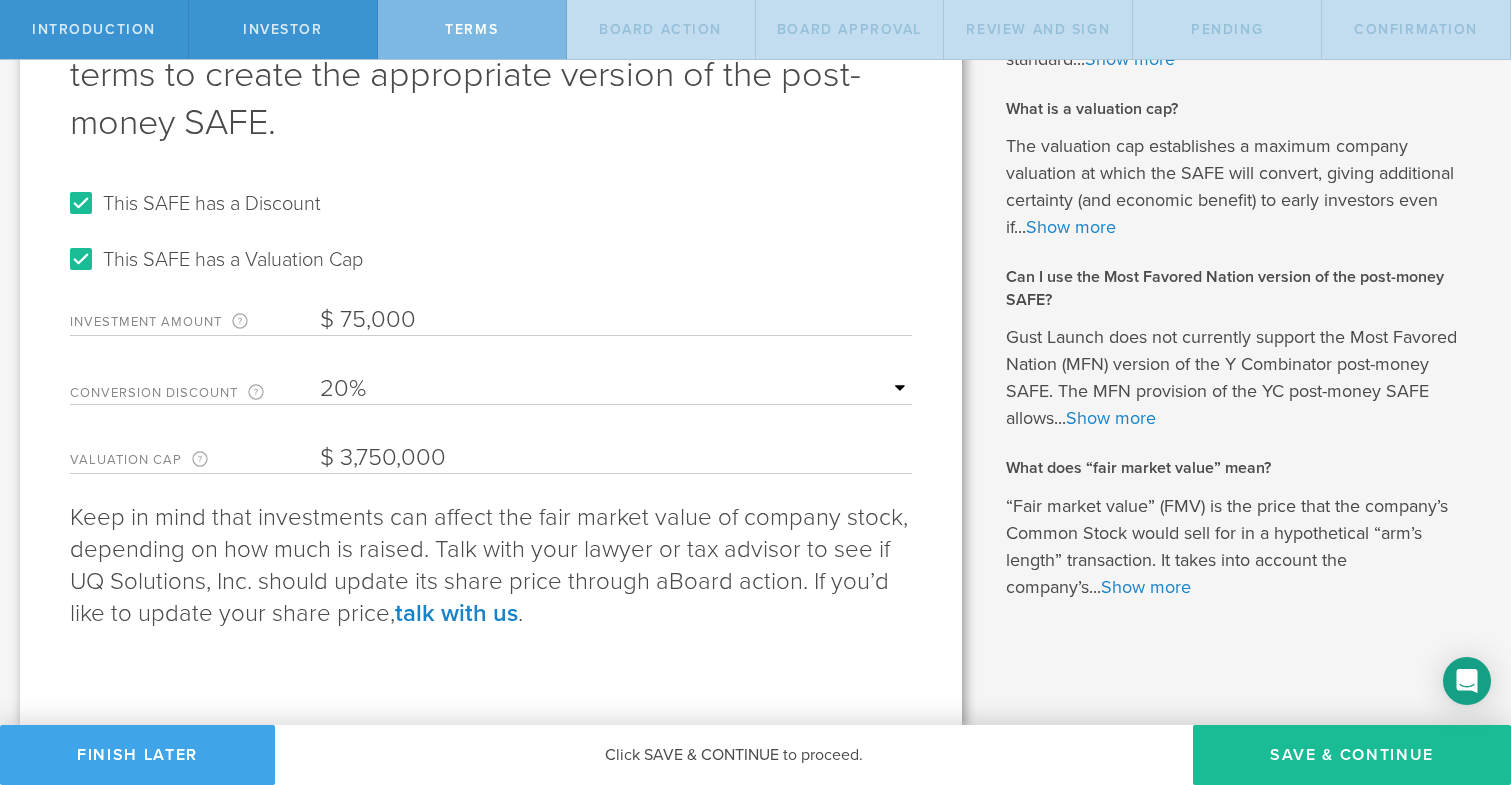 type on "3,750,000" 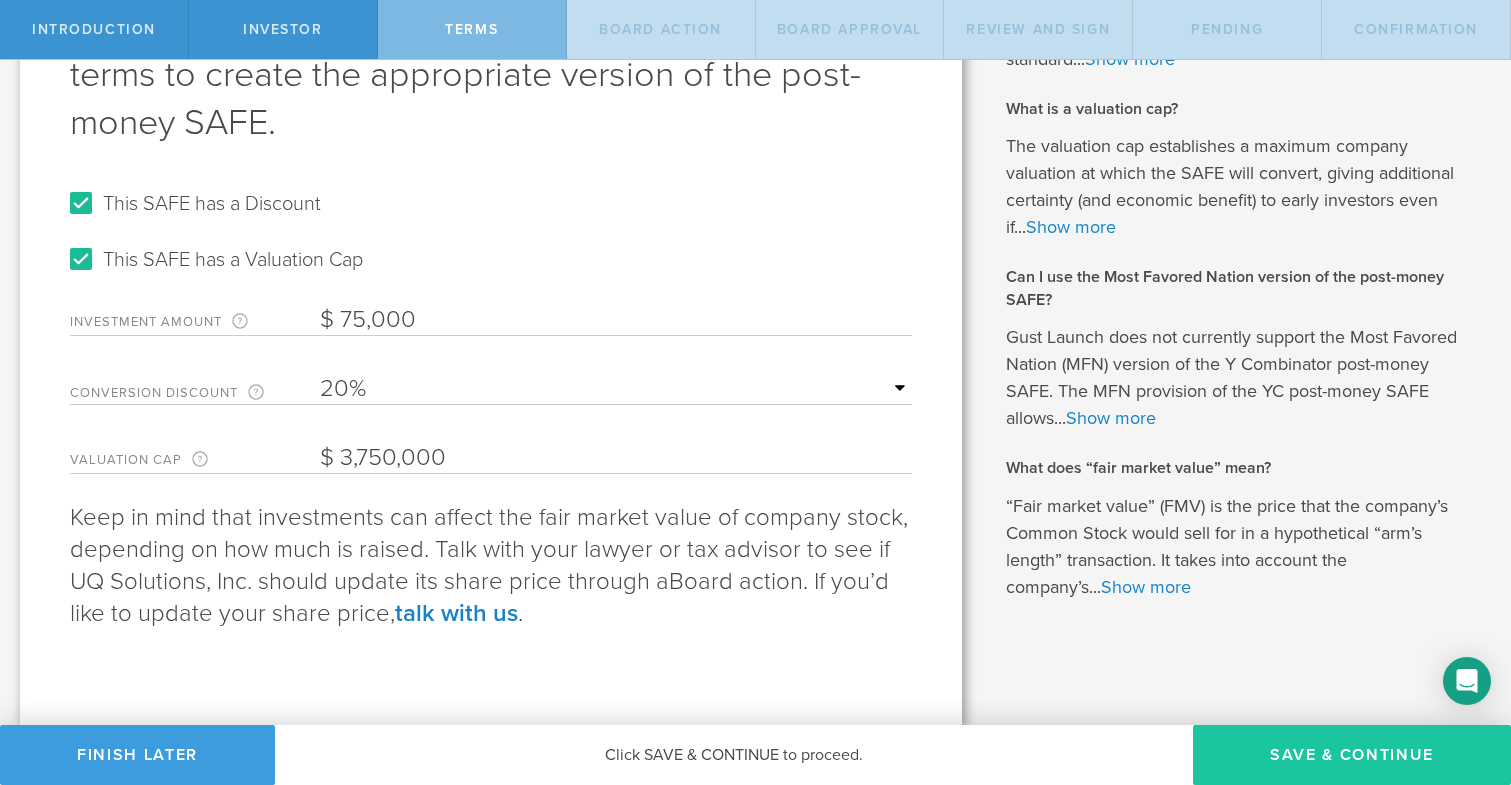 click on "Save & Continue" at bounding box center (1352, 755) 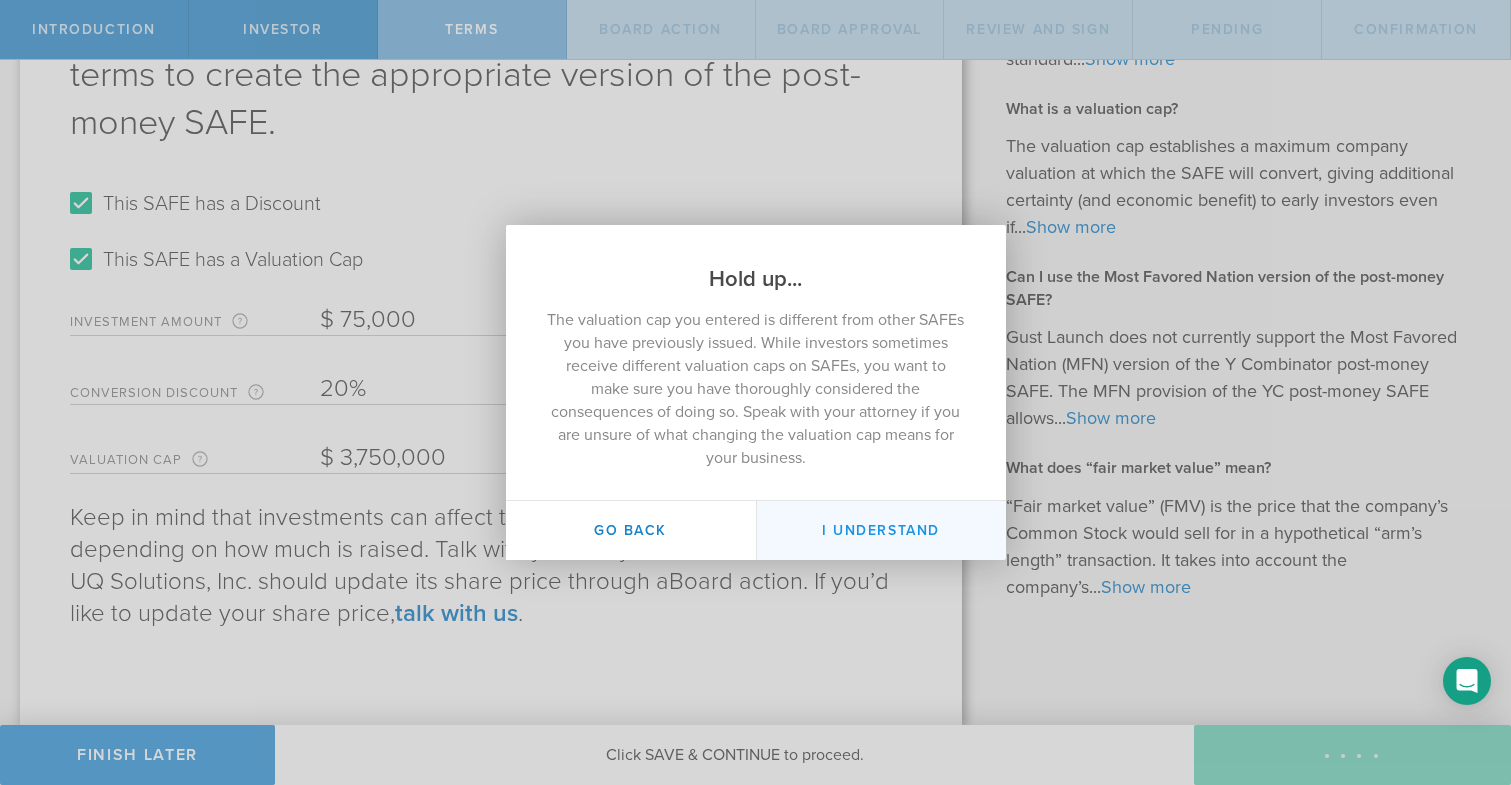 click on "I Understand" at bounding box center (881, 530) 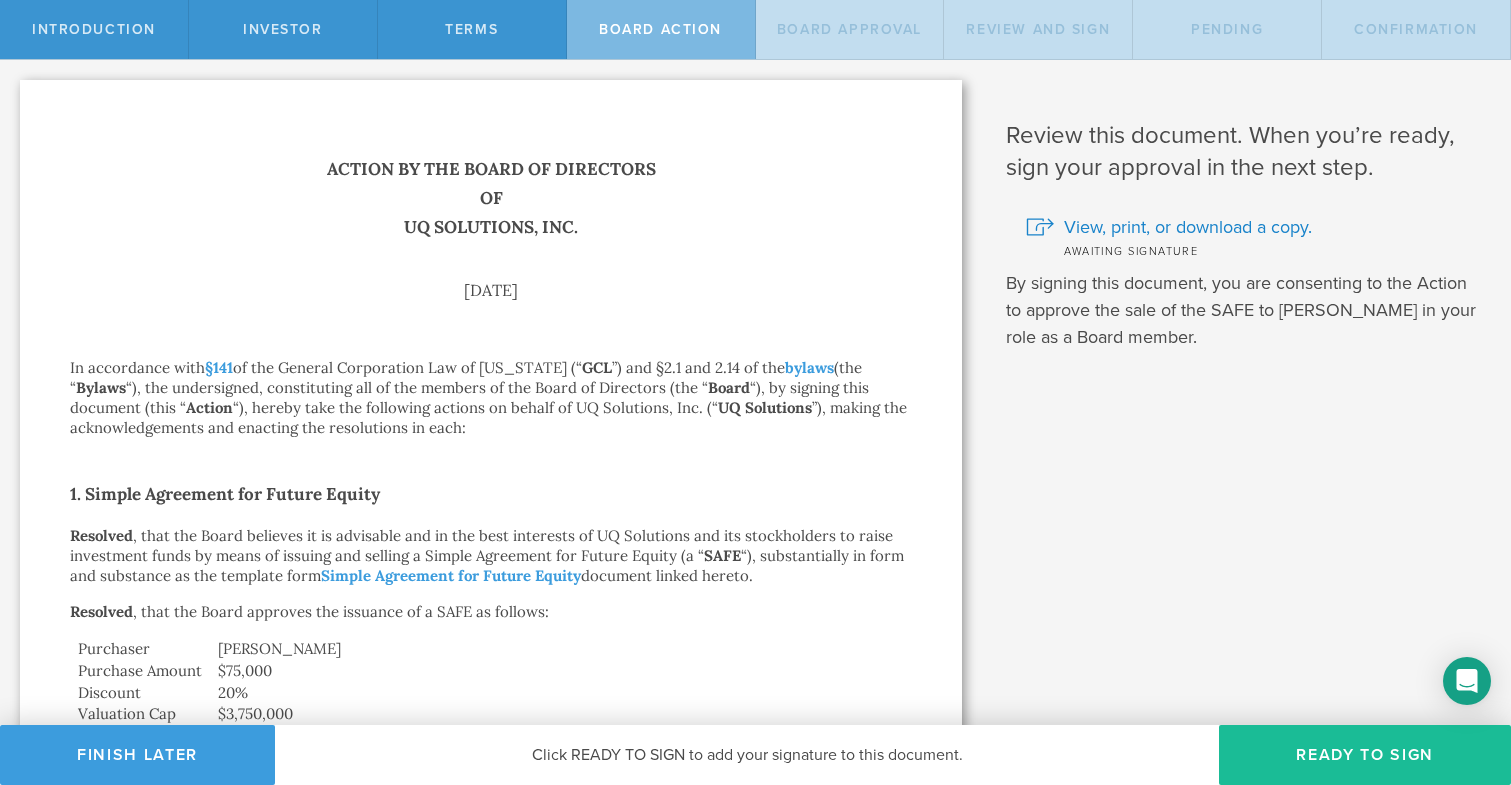 scroll, scrollTop: 527, scrollLeft: 0, axis: vertical 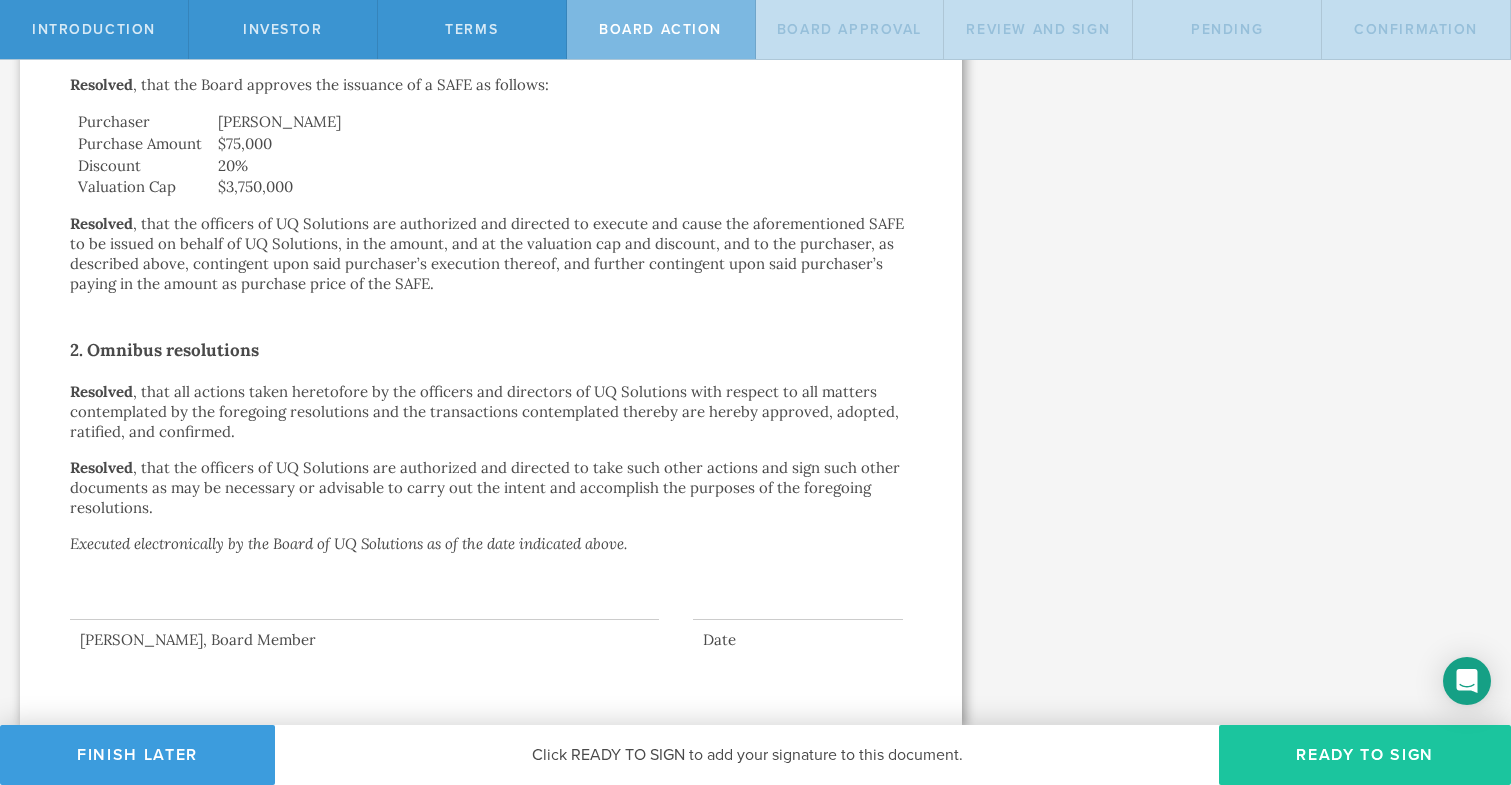 click on "Ready to Sign" at bounding box center (1365, 755) 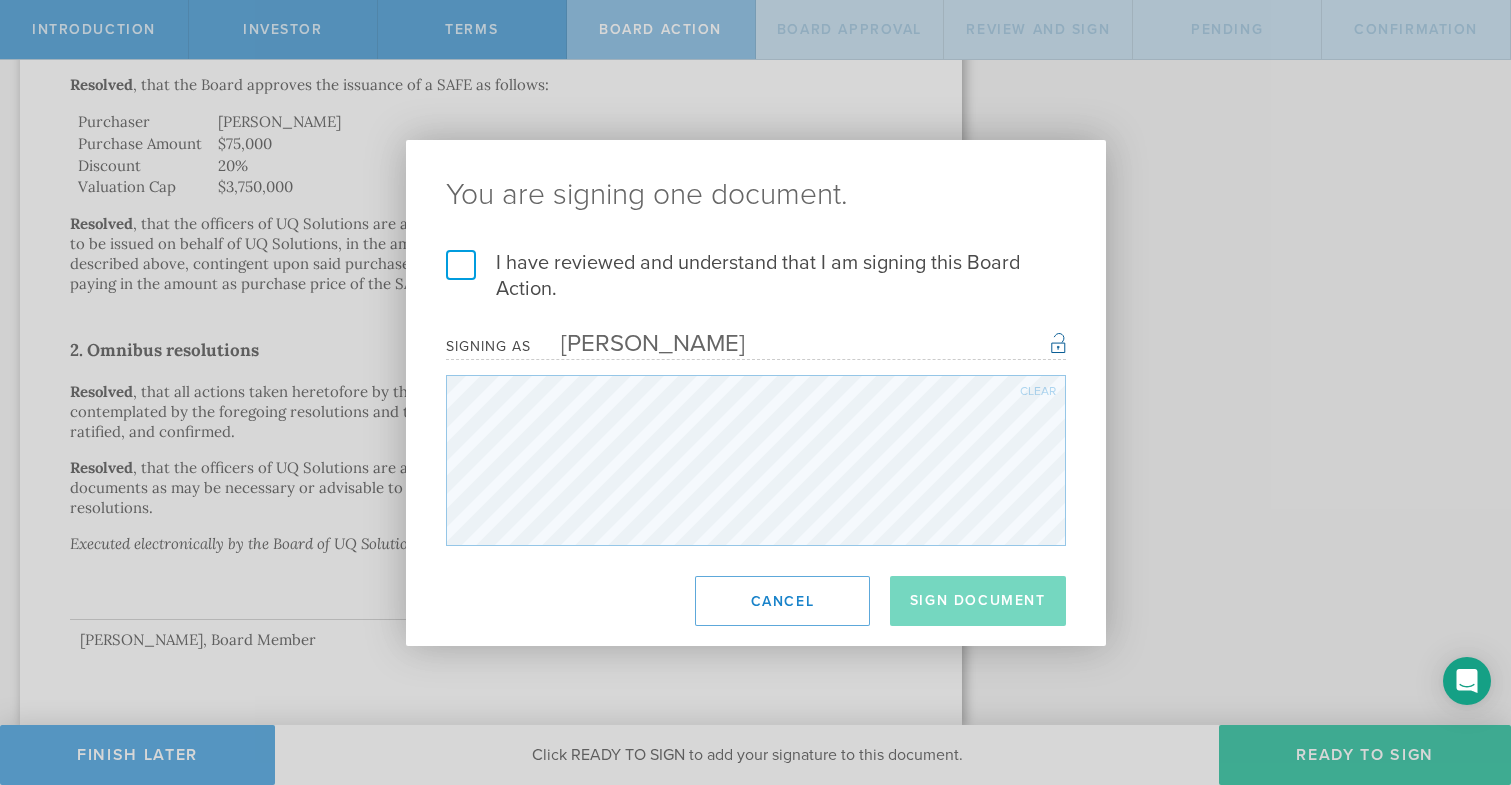 click on "I have reviewed and understand that I am signing this Board Action." at bounding box center (756, 276) 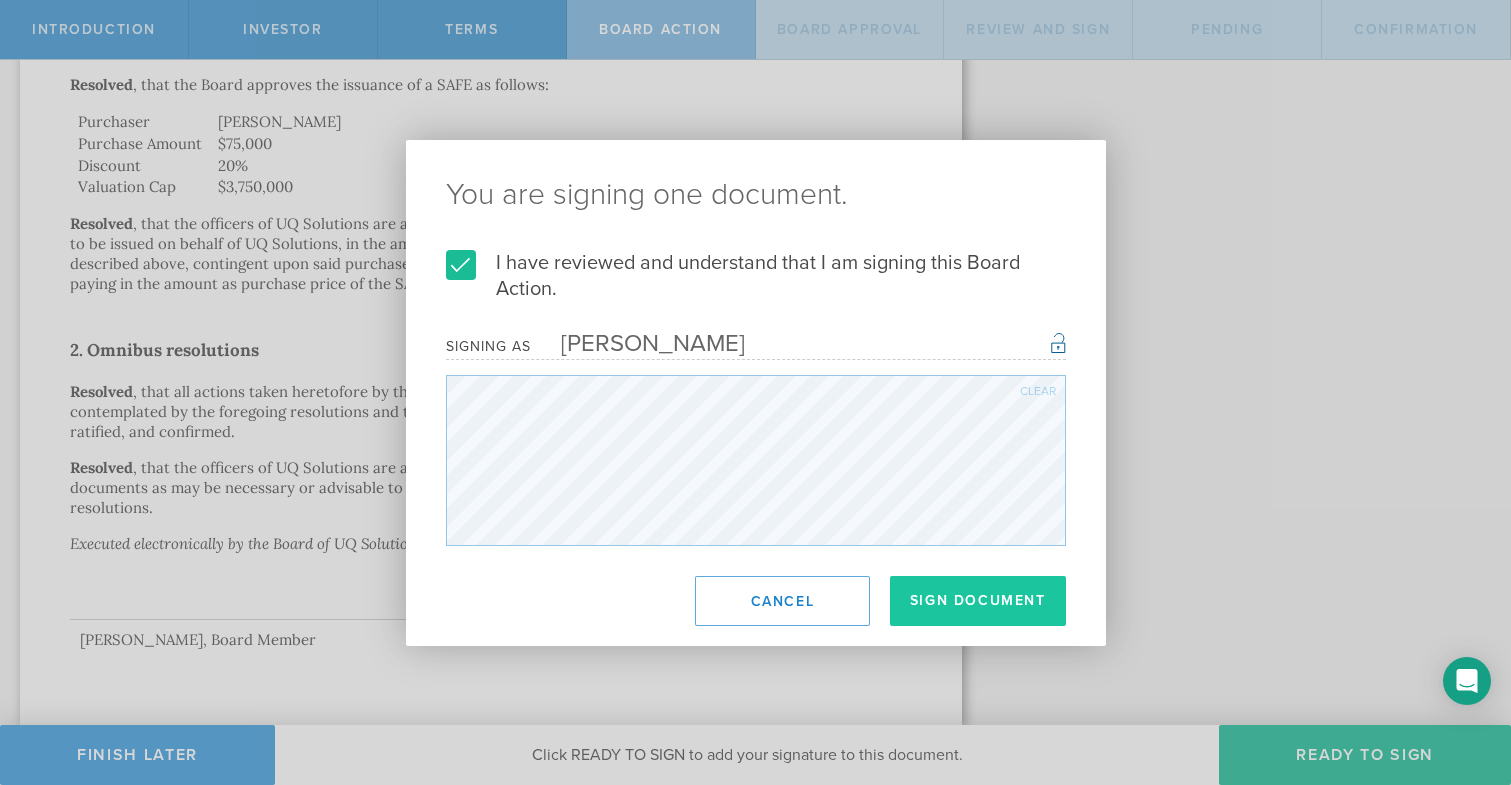 click on "Sign Document" at bounding box center (978, 601) 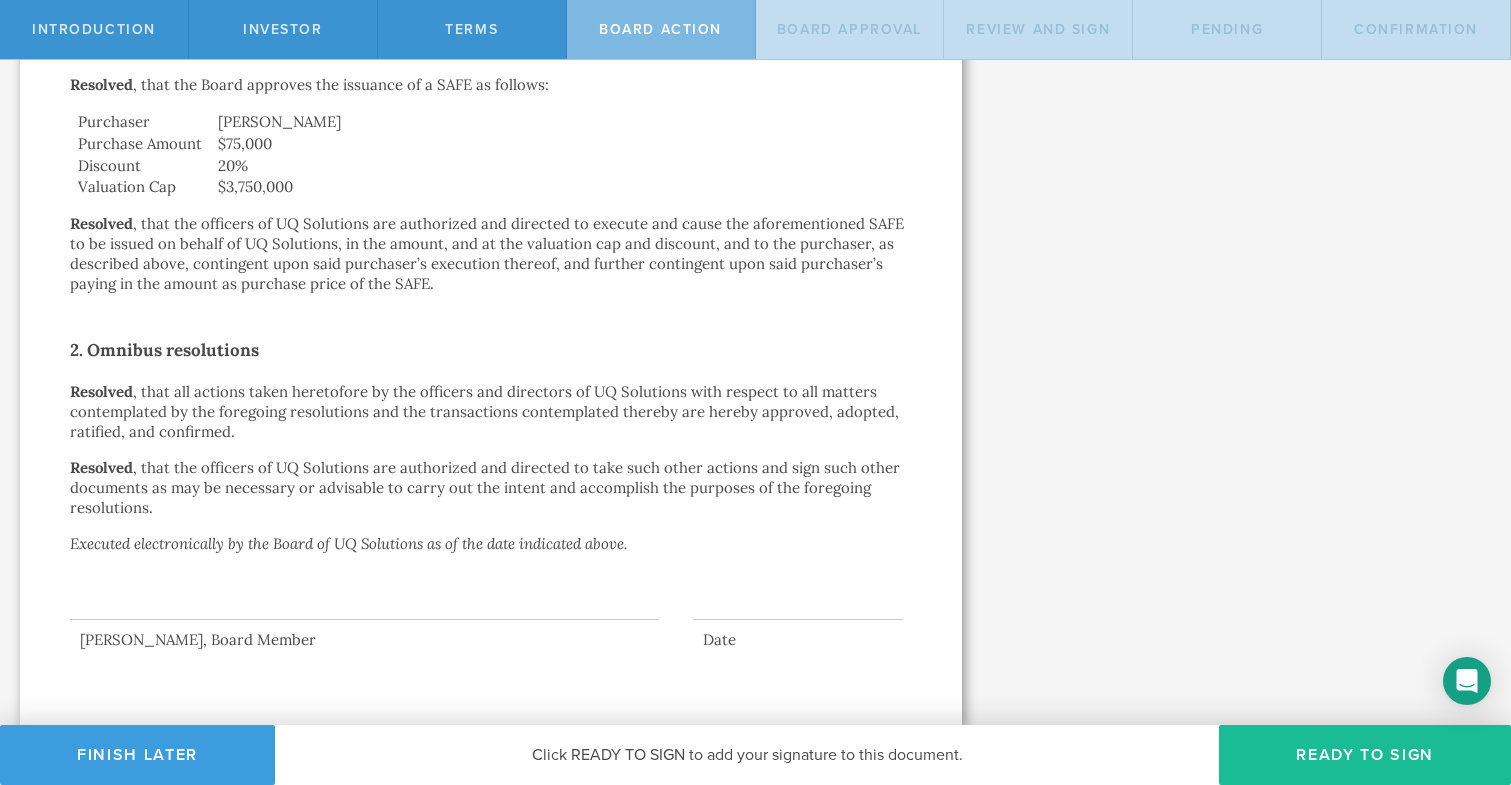 scroll, scrollTop: 0, scrollLeft: 0, axis: both 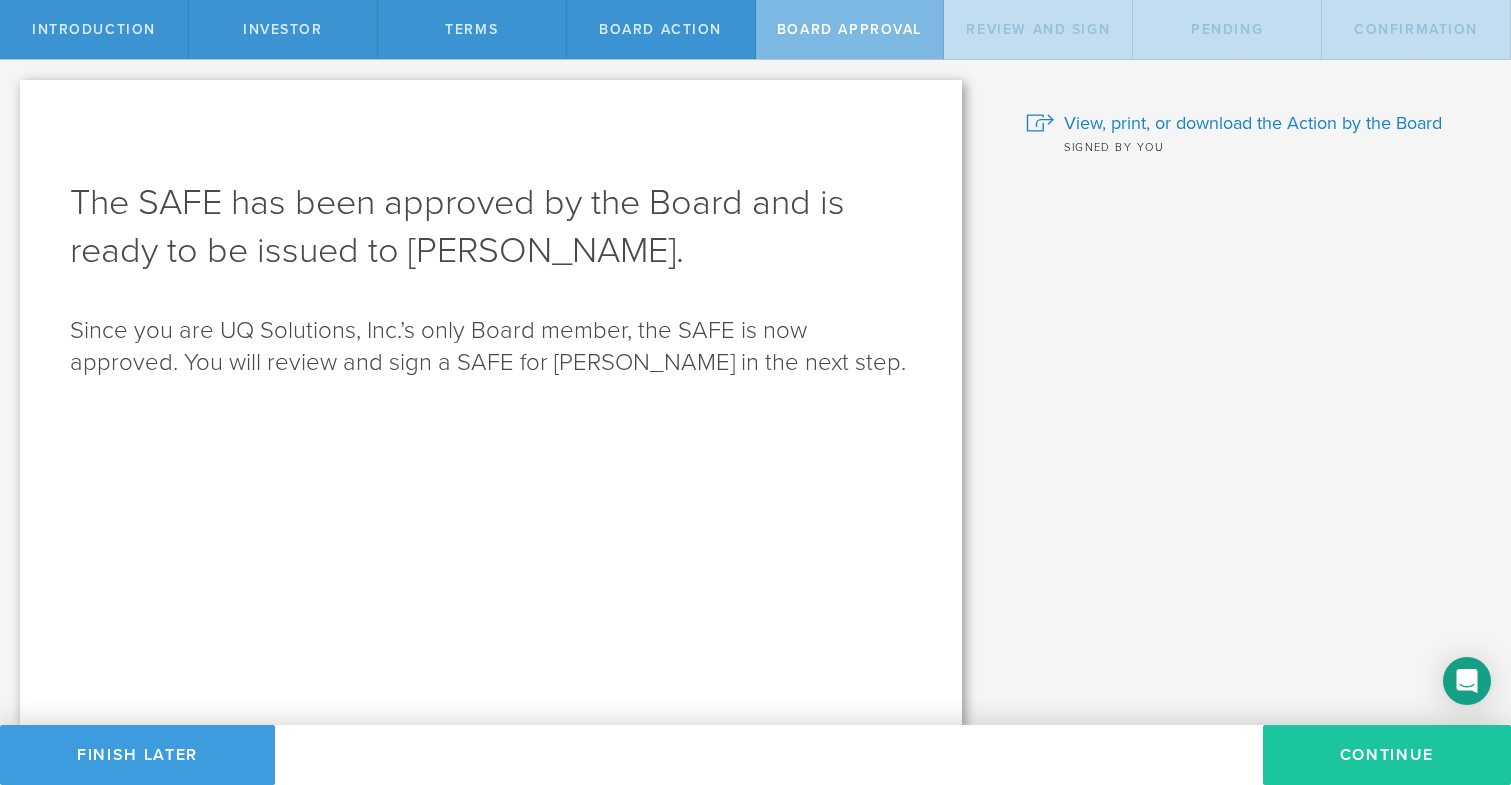 click on "Continue" at bounding box center (1387, 755) 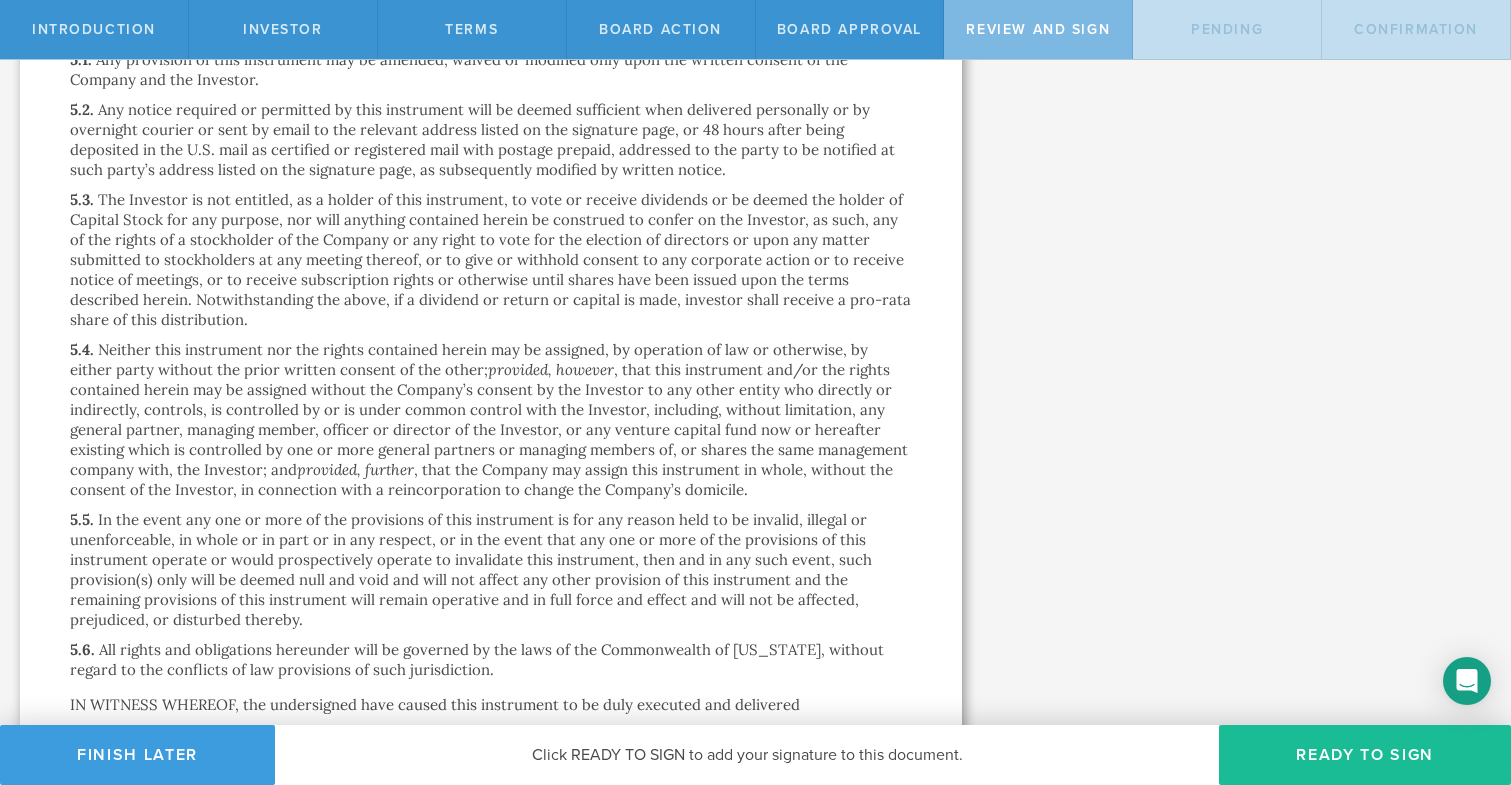 scroll, scrollTop: 4013, scrollLeft: 0, axis: vertical 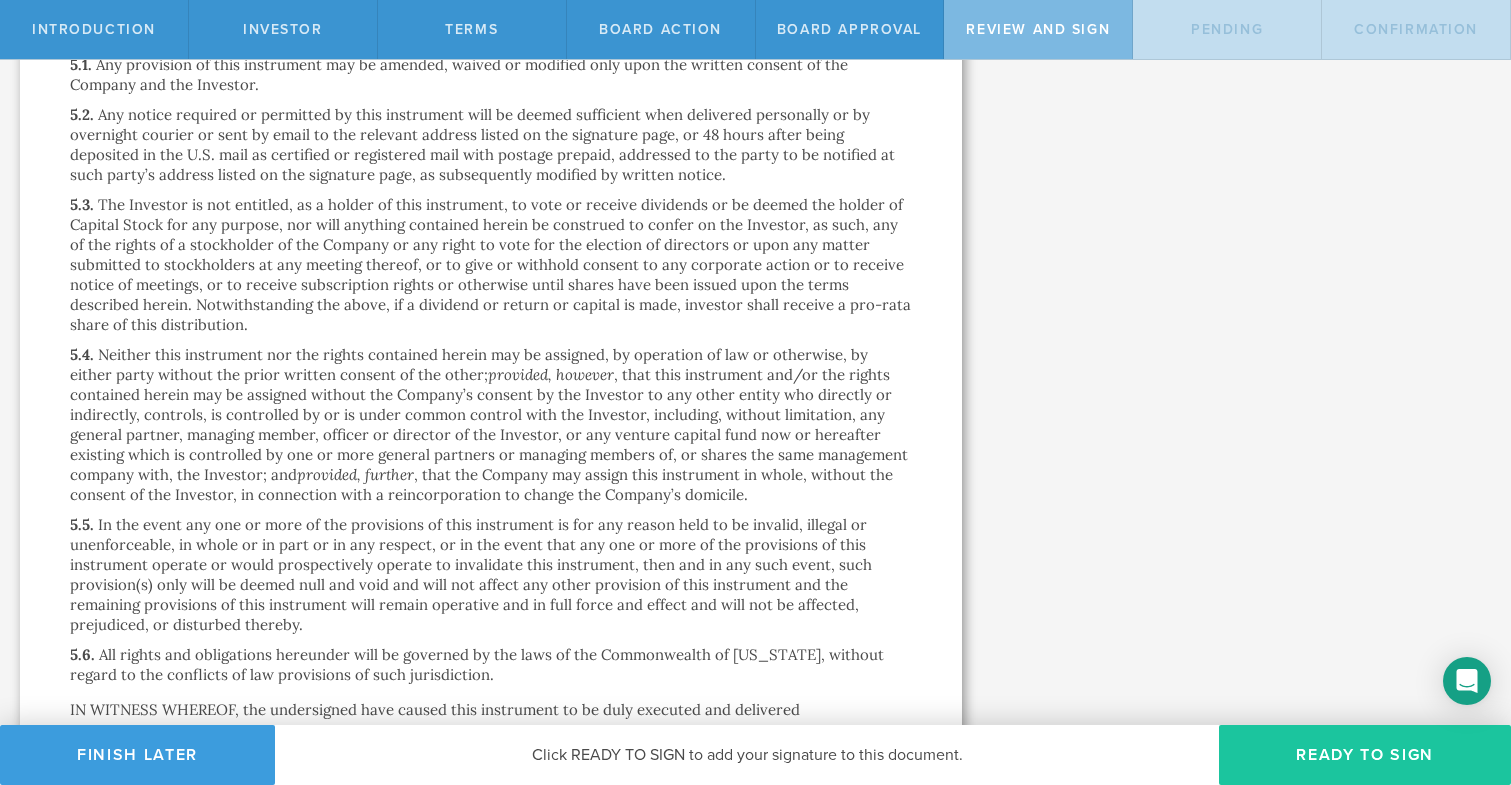 click on "Ready to Sign" at bounding box center (1365, 755) 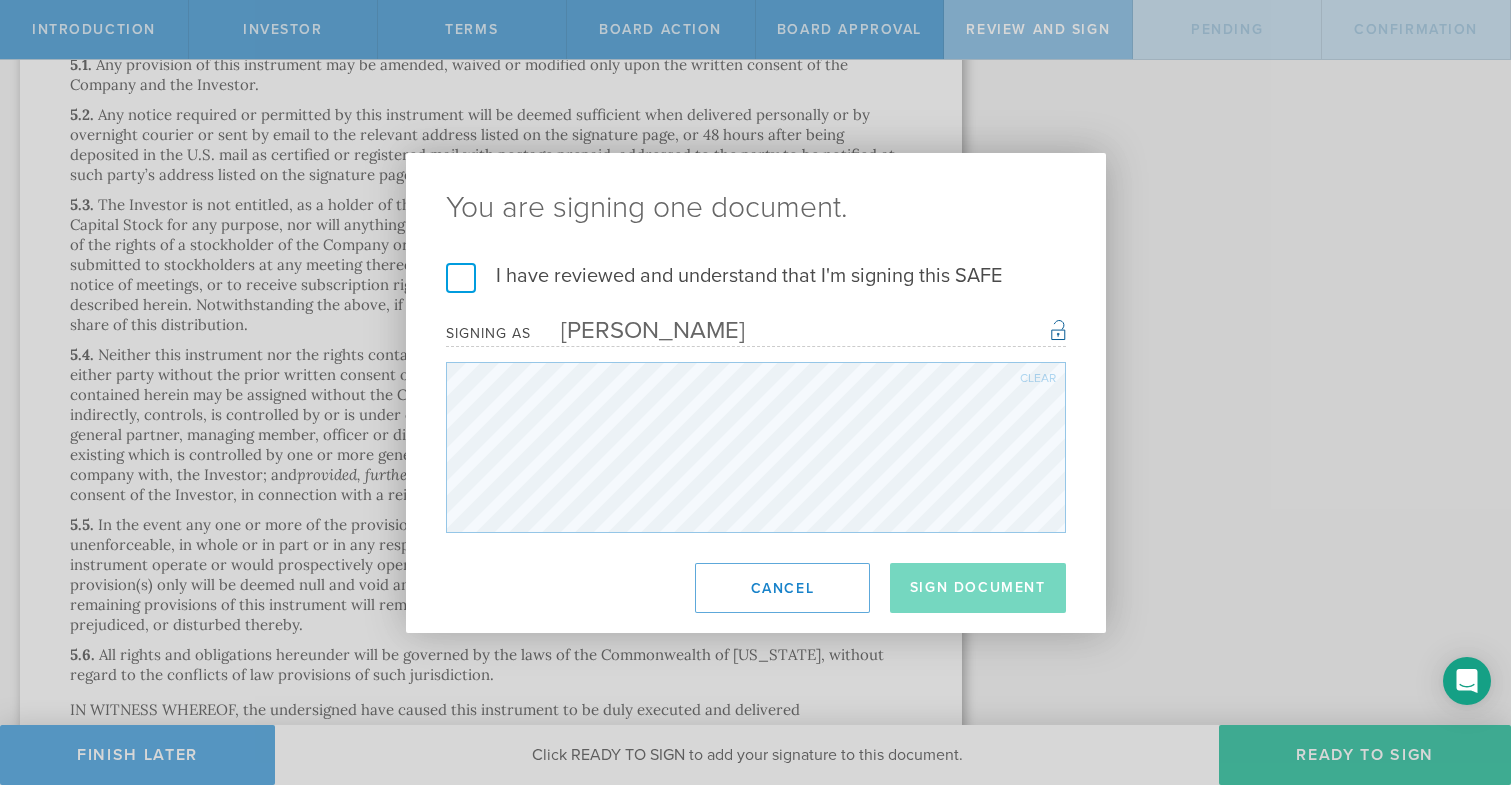 click on "I have reviewed and understand that I'm signing this SAFE" at bounding box center (756, 276) 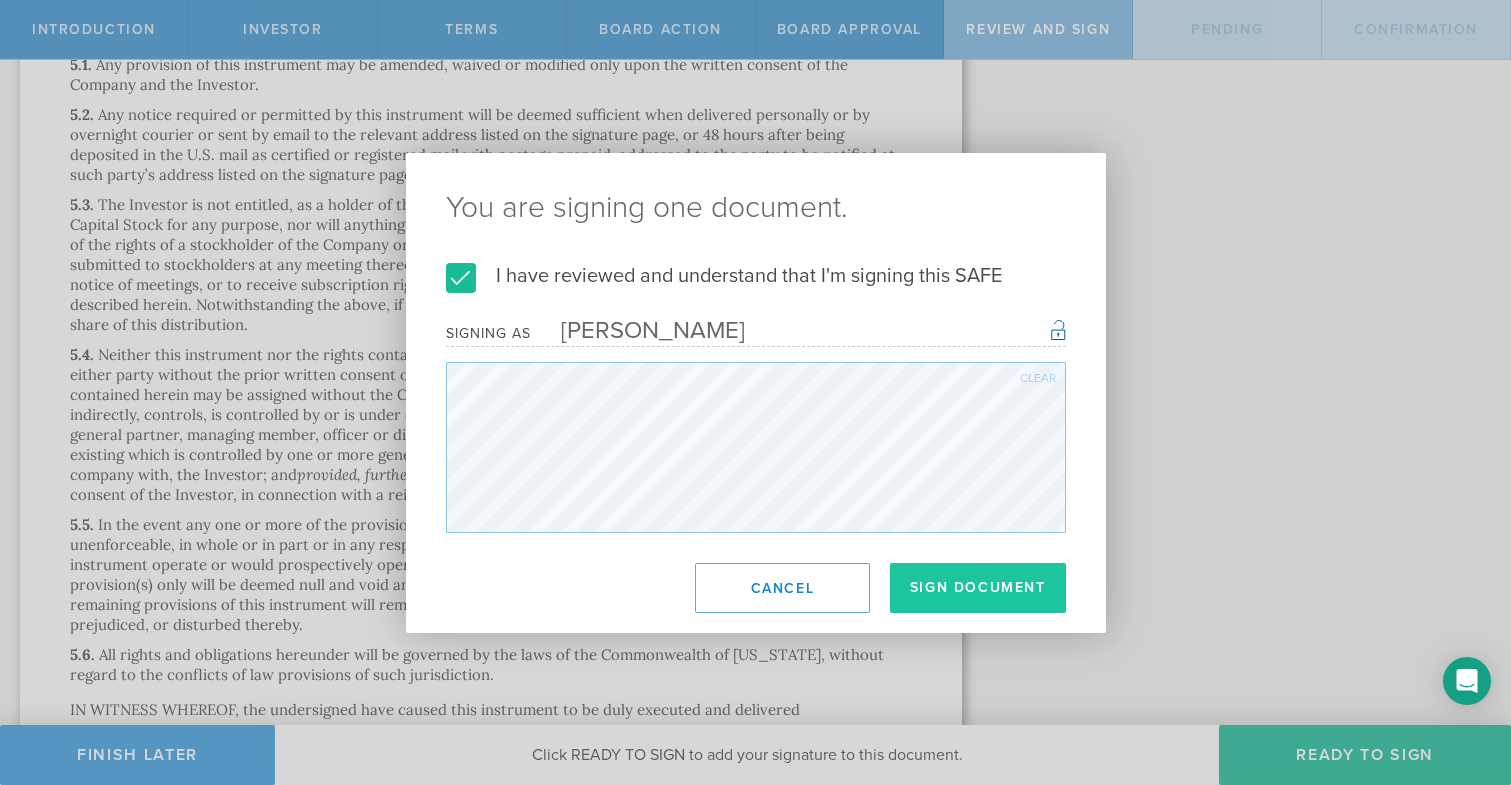 click on "Sign Document" at bounding box center (978, 588) 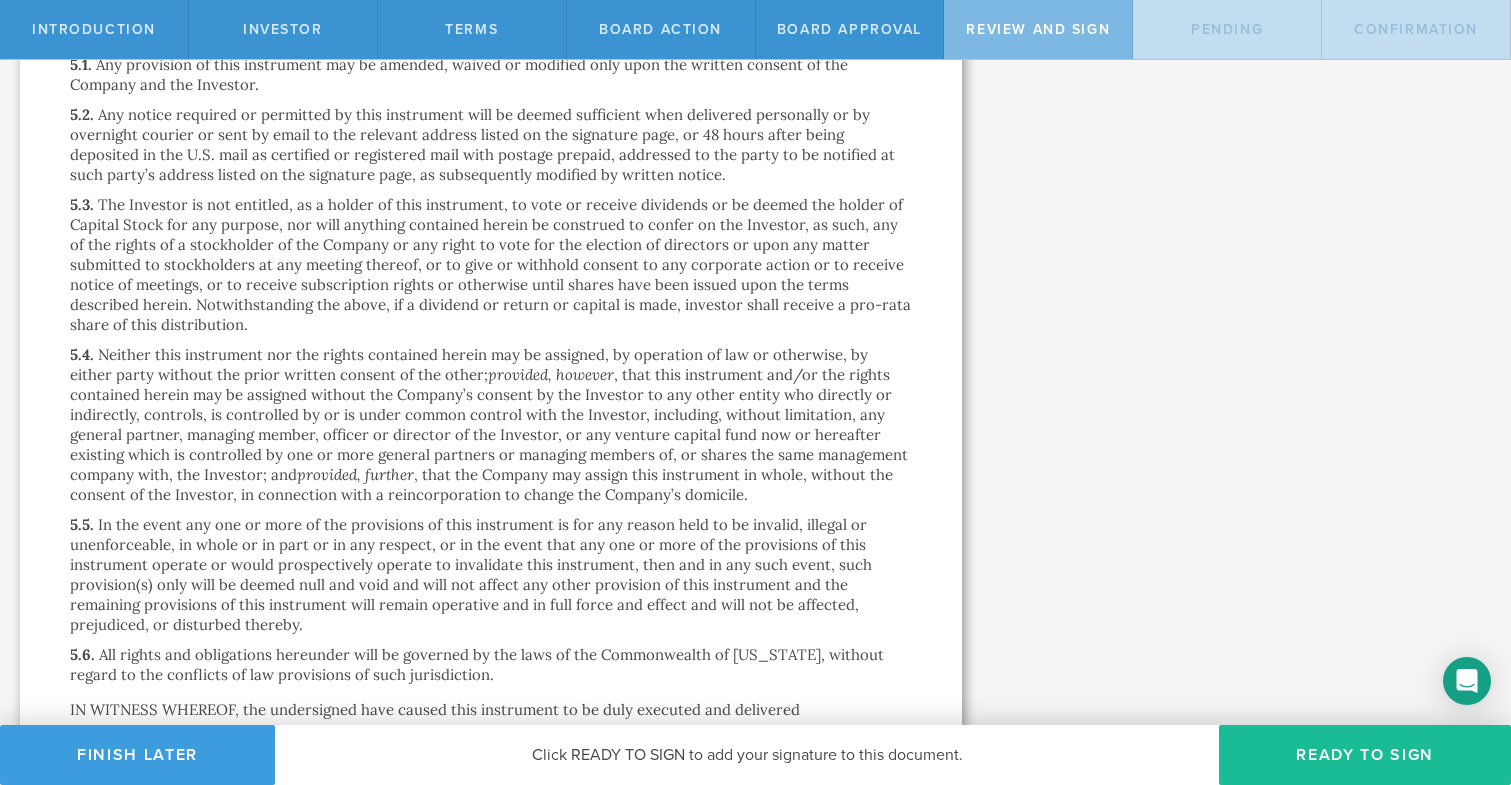 scroll, scrollTop: 0, scrollLeft: 0, axis: both 